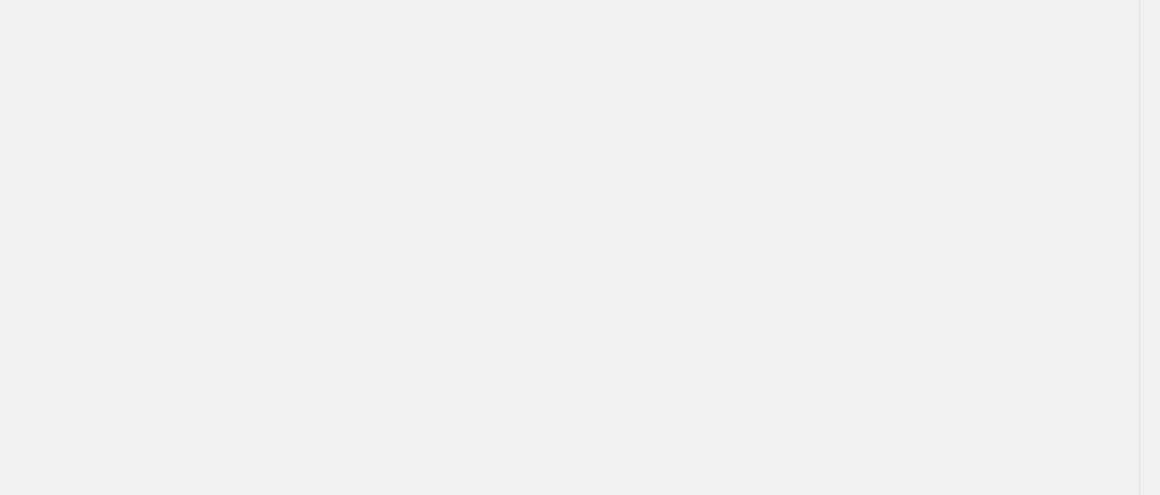 scroll, scrollTop: 0, scrollLeft: 0, axis: both 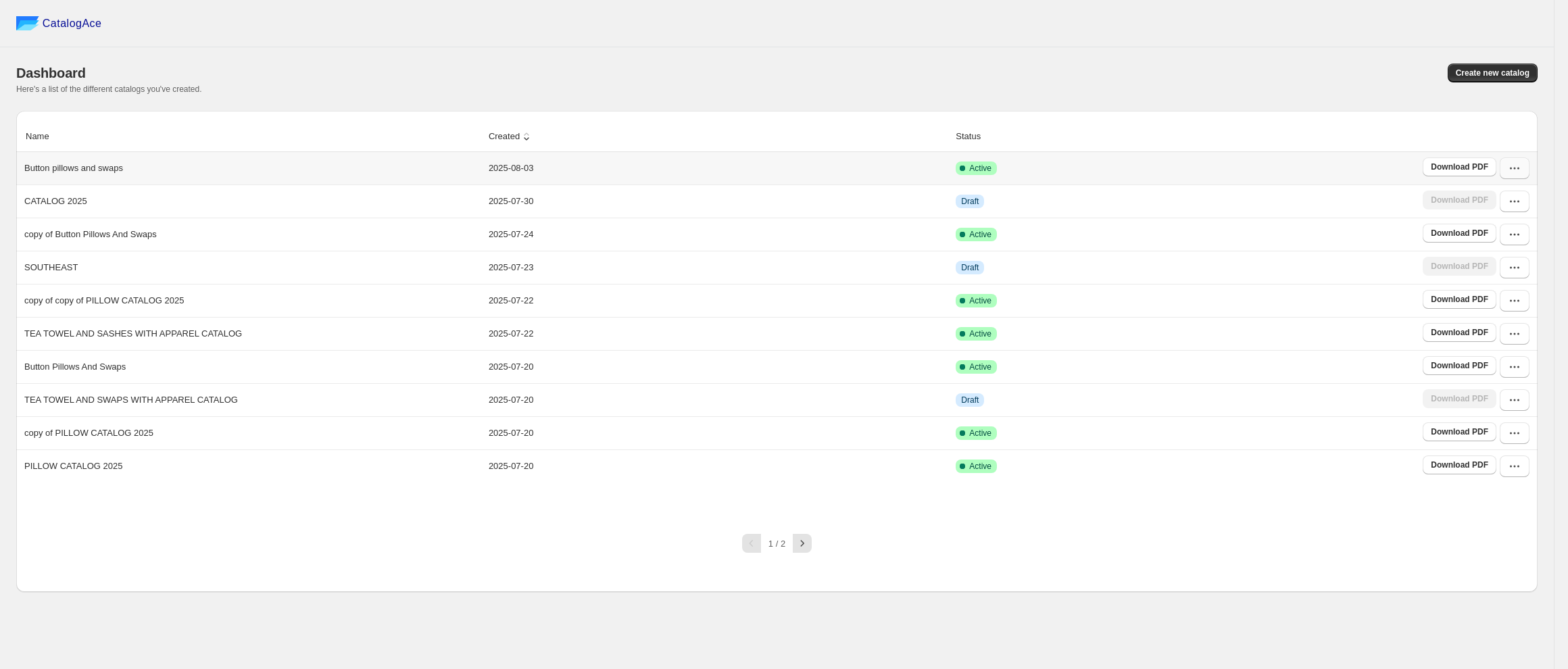 click 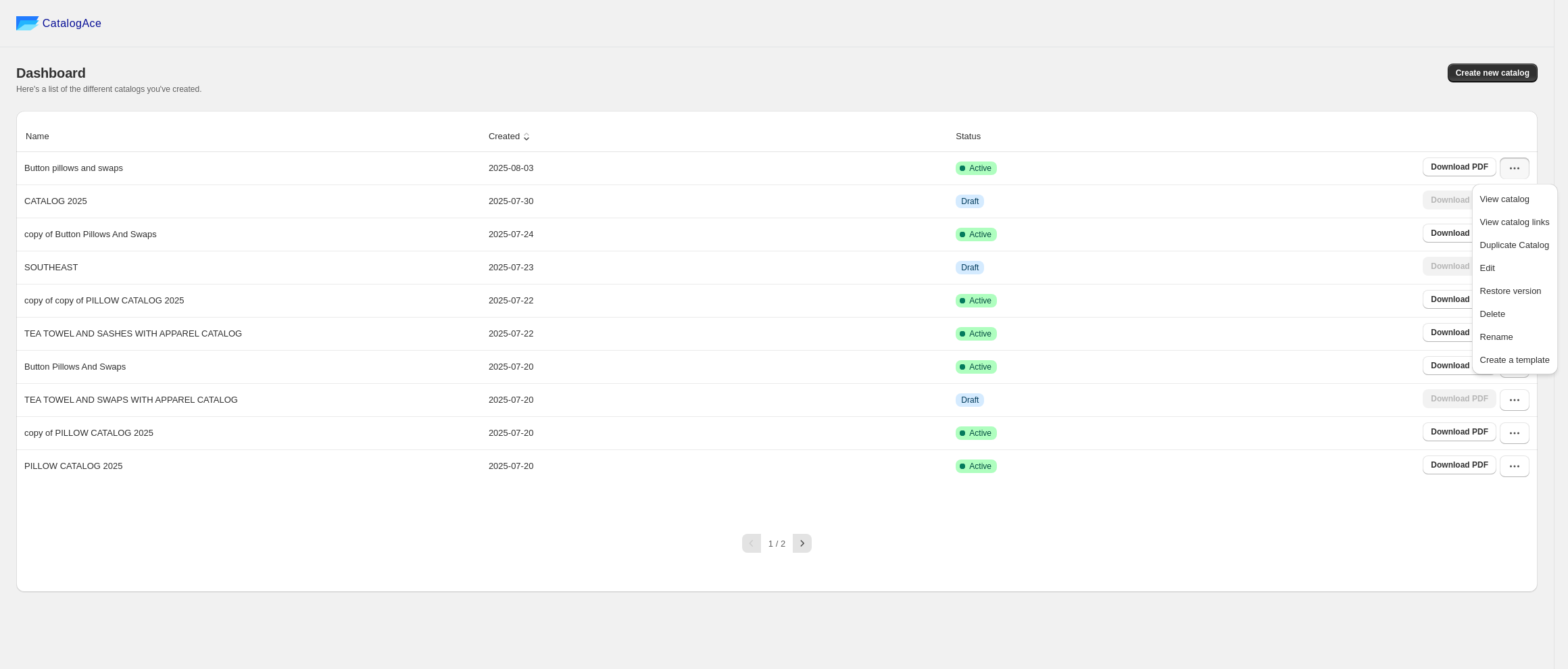 click on "Create new catalog" at bounding box center (1154, 73) 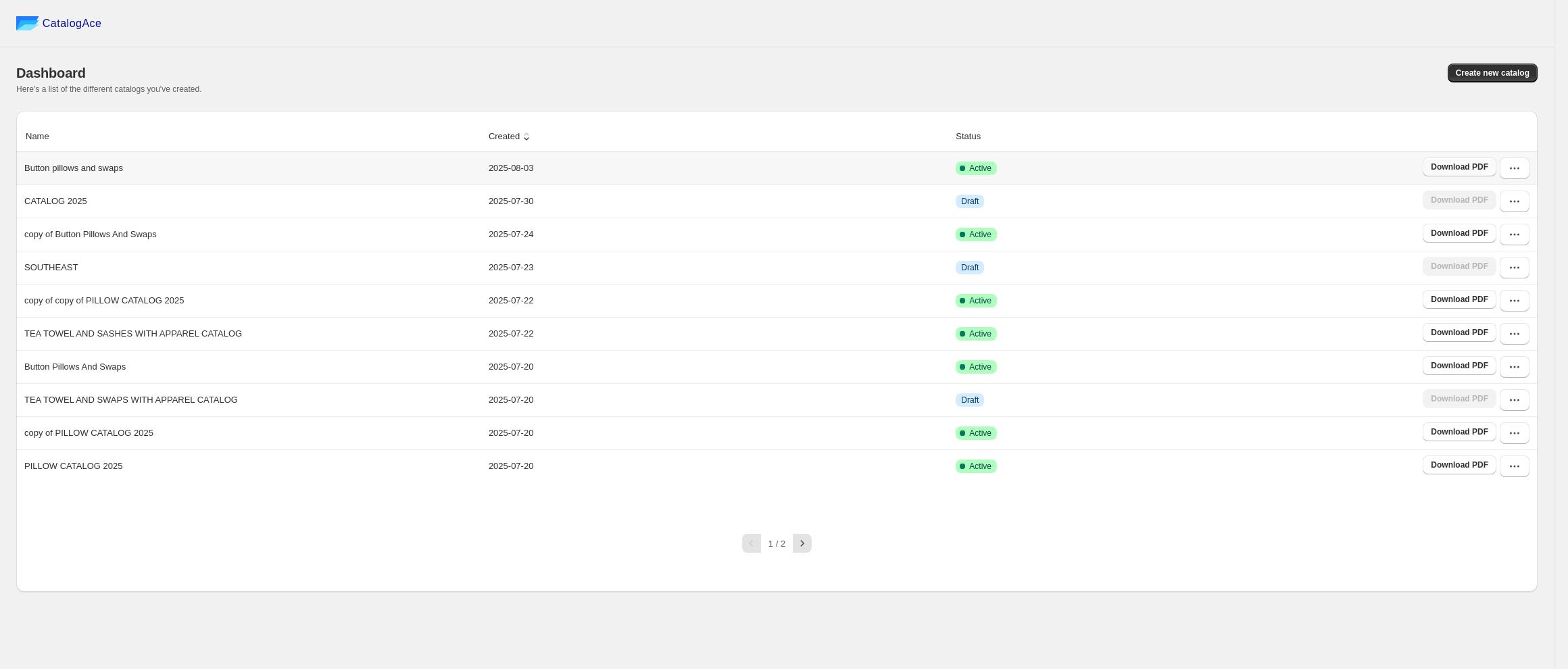 click on "Download PDF" at bounding box center (1459, 167) 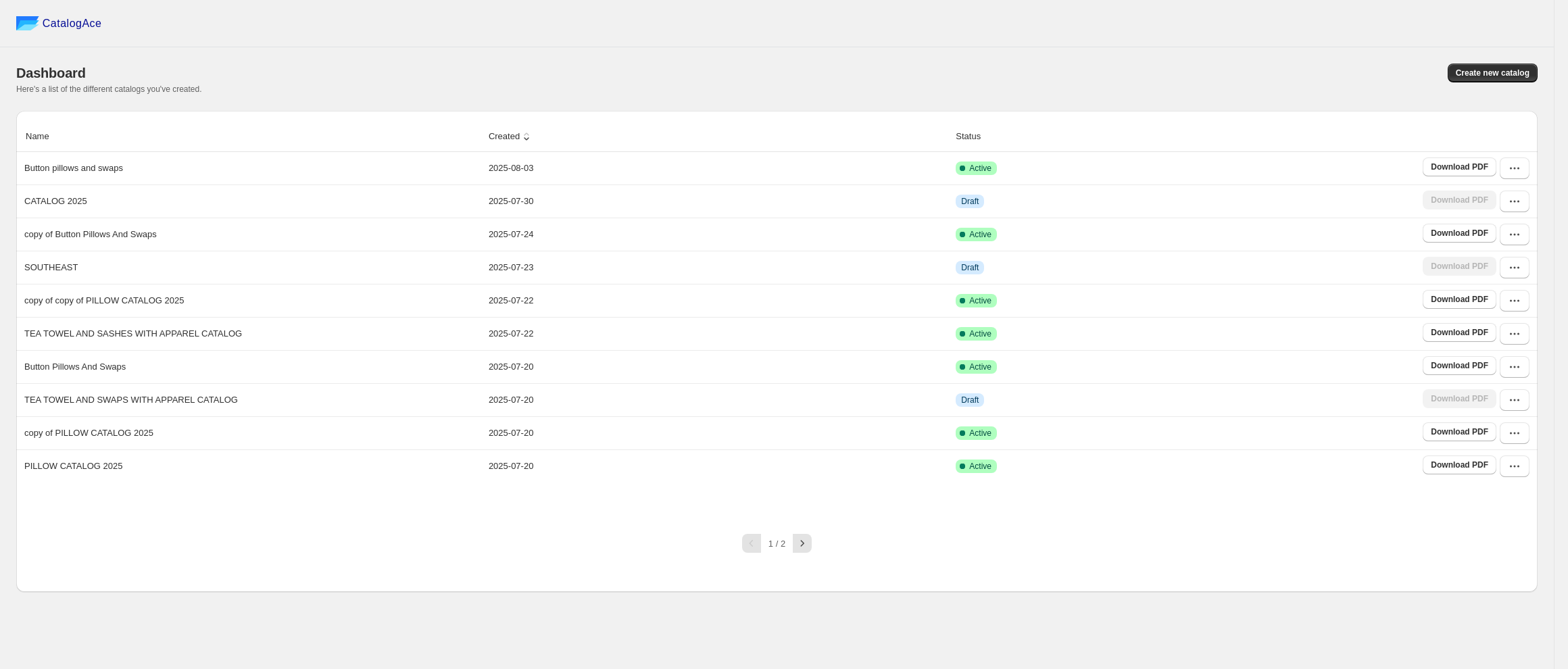 click on "Name Created Status Button pillows and swaps 2025-08-03 Active Download PDF CATALOG 2025 2025-07-30 Draft Download PDF copy of Button Pillows And Swaps 2025-07-24 Active Download PDF SOUTHEAST 2025-07-23 Draft Download PDF copy of copy of PILLOW CATALOG 2025 2025-07-22 Active Download PDF TEA TOWEL  AND SASHES WITH APPAREL CATALOG 2025-07-22 Active Download PDF Button Pillows And Swaps 2025-07-20 Active Download PDF TEA TOWEL  AND SWAPS WITH APPAREL CATALOG 2025-07-20 Draft Download PDF copy of PILLOW CATALOG 2025 2025-07-20 Active Download PDF PILLOW CATALOG 2025 2025-07-20 Active Download PDF 1 / 2" at bounding box center (777, 332) 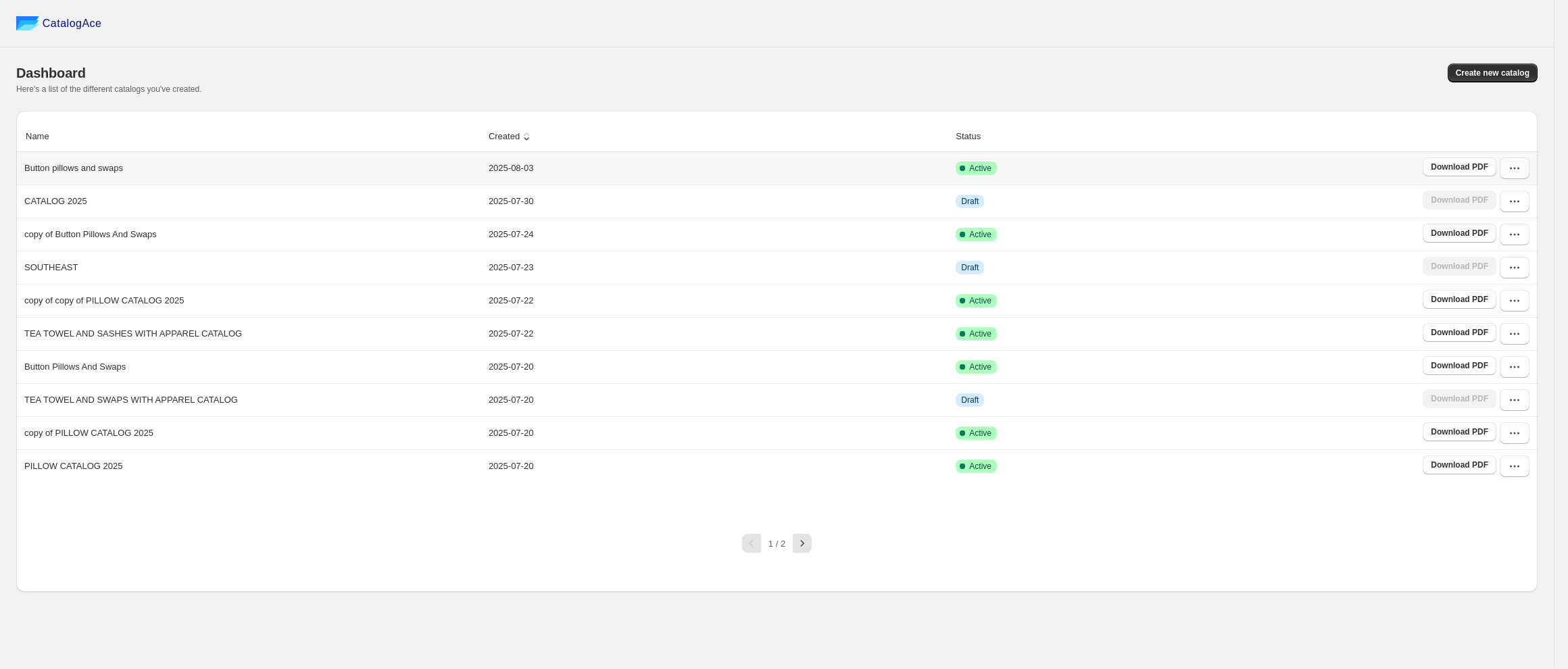 click 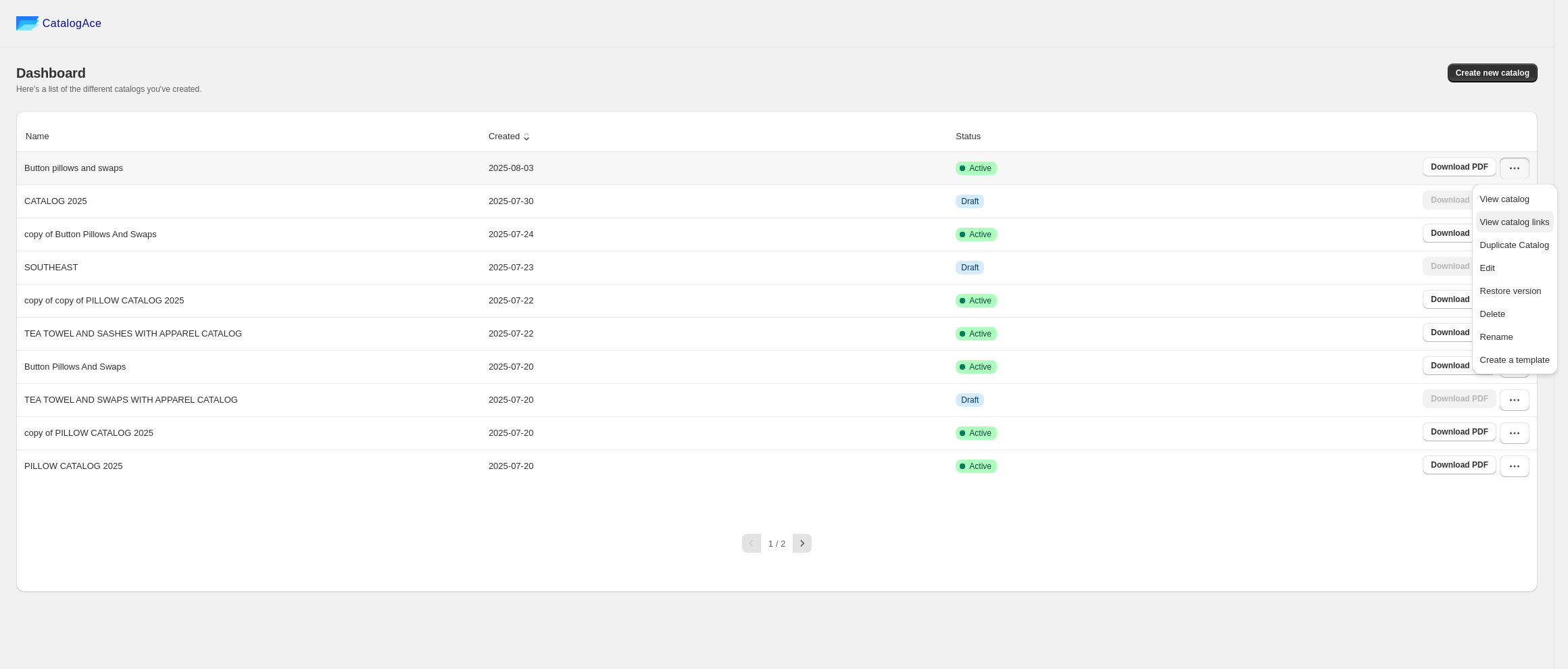 click on "View catalog links" at bounding box center [1515, 222] 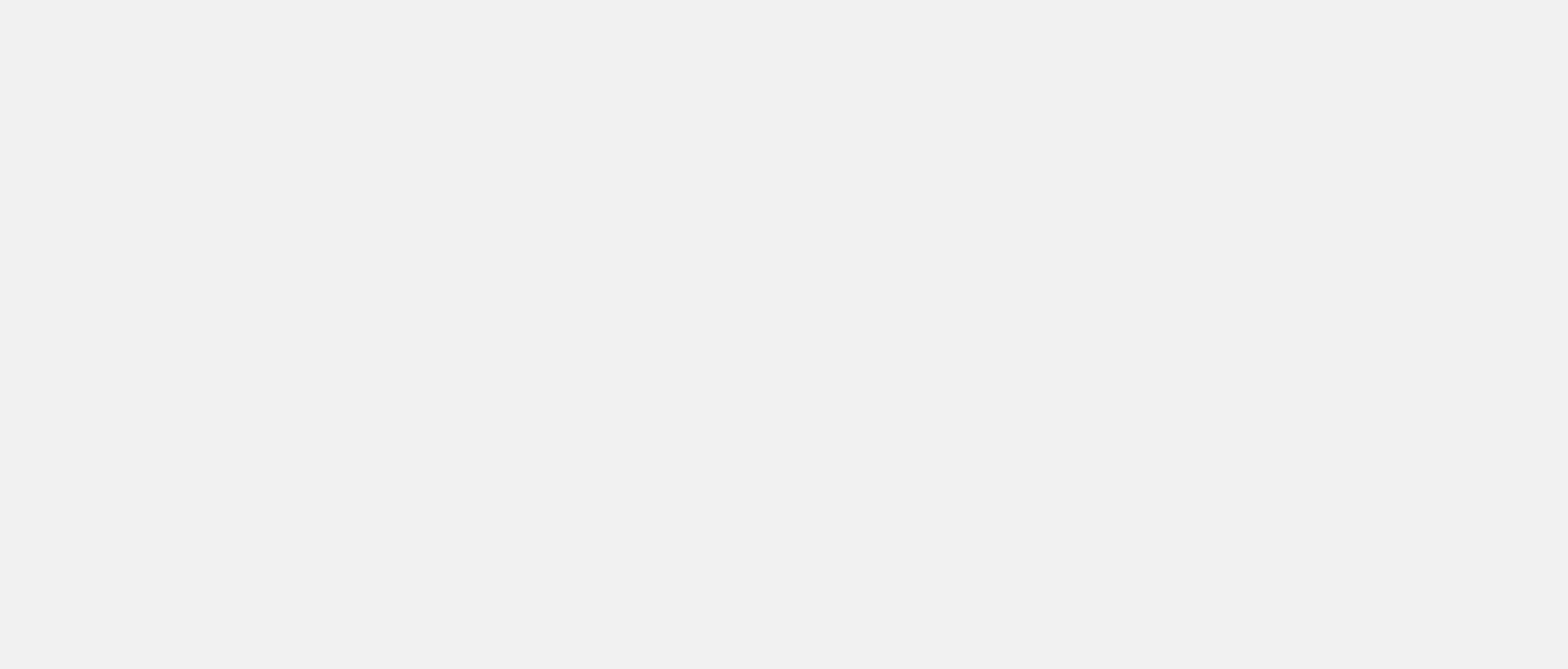 scroll, scrollTop: 0, scrollLeft: 0, axis: both 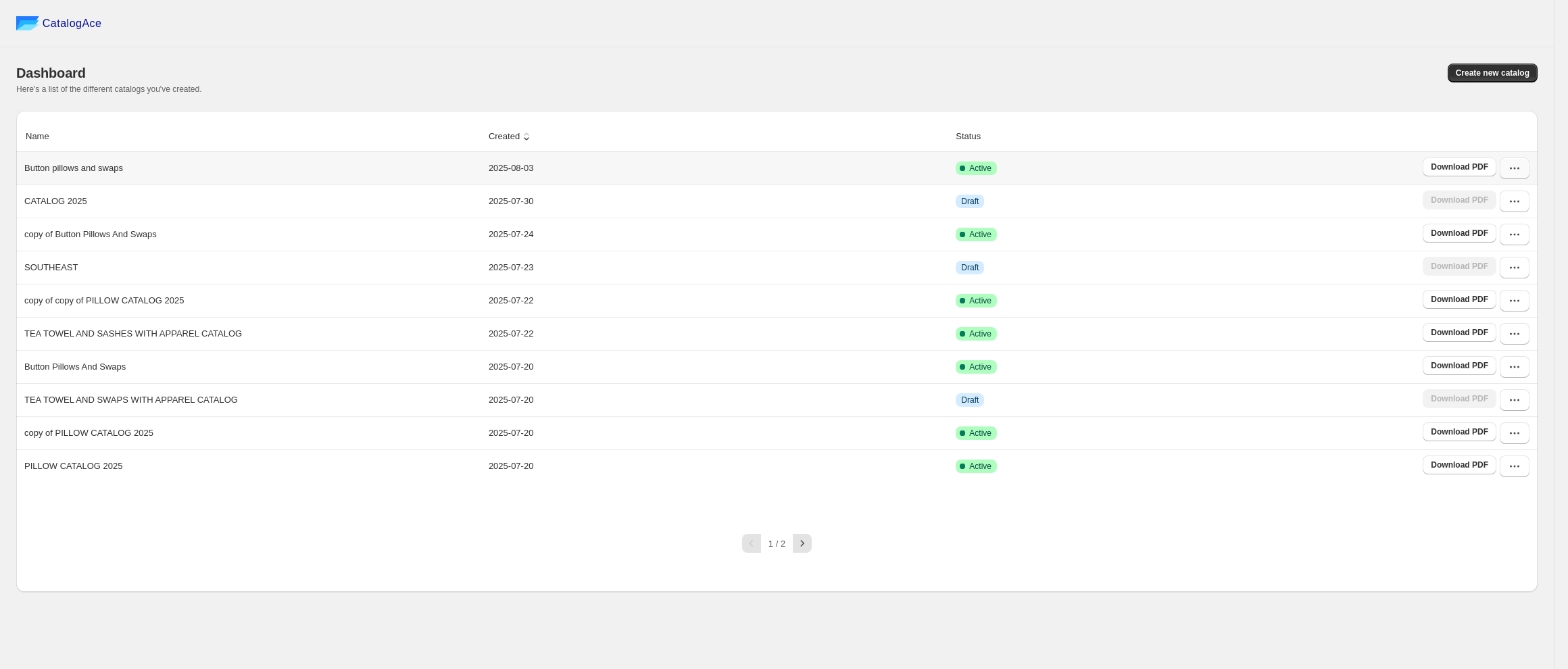 click 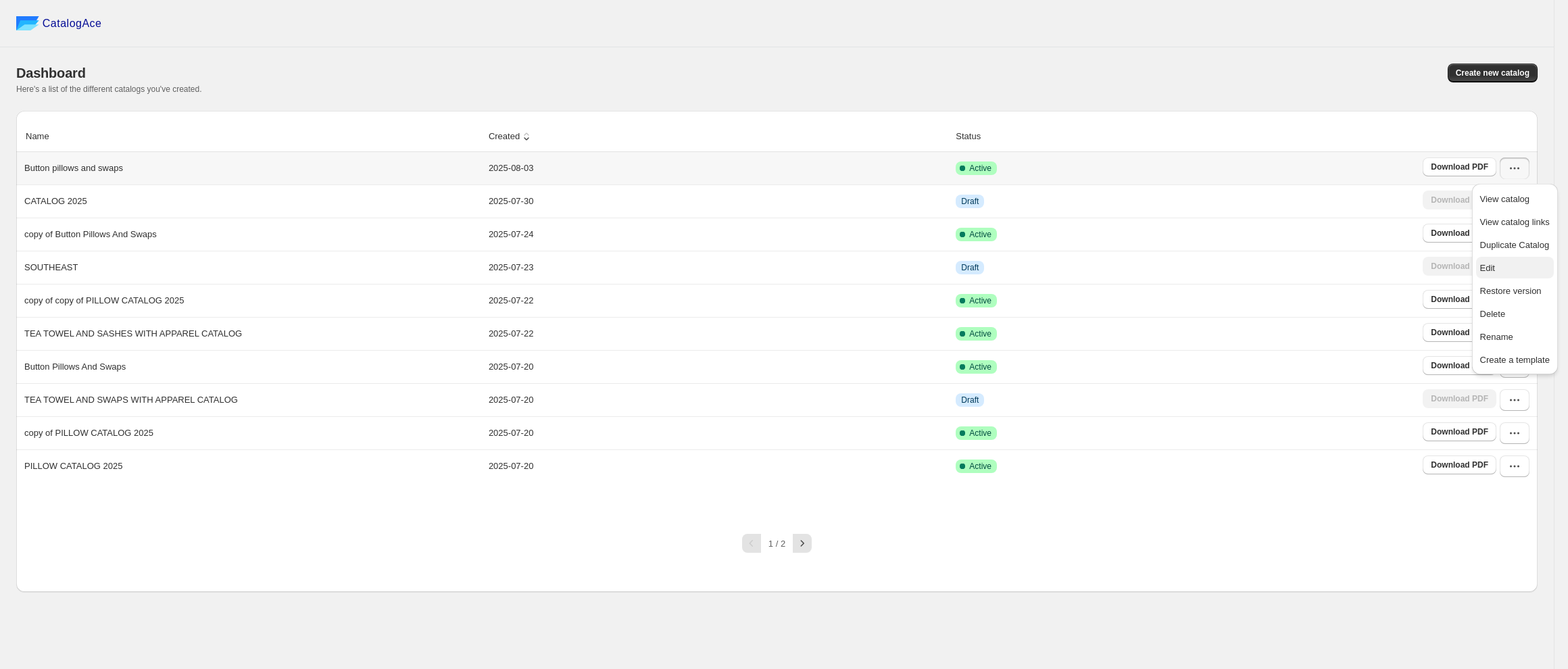 click on "Edit" at bounding box center [1488, 268] 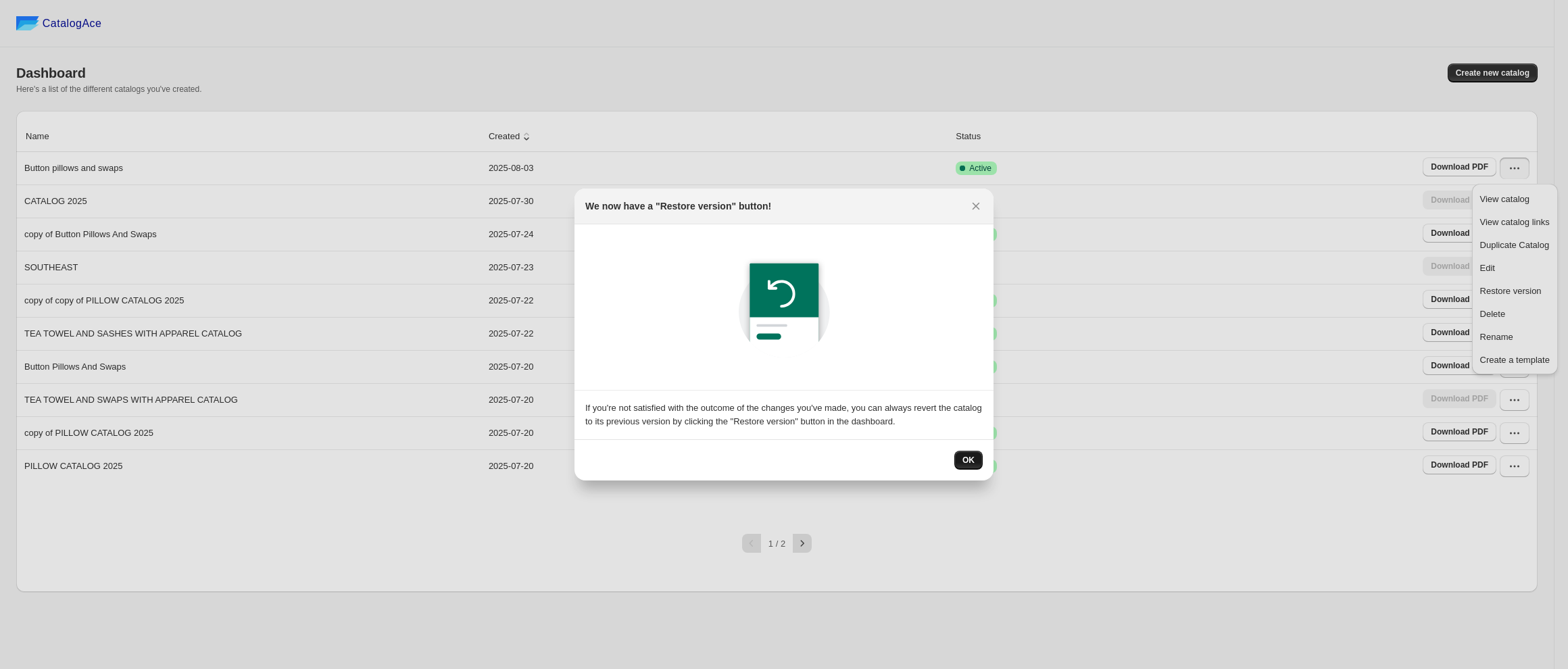 click on "OK" at bounding box center (969, 460) 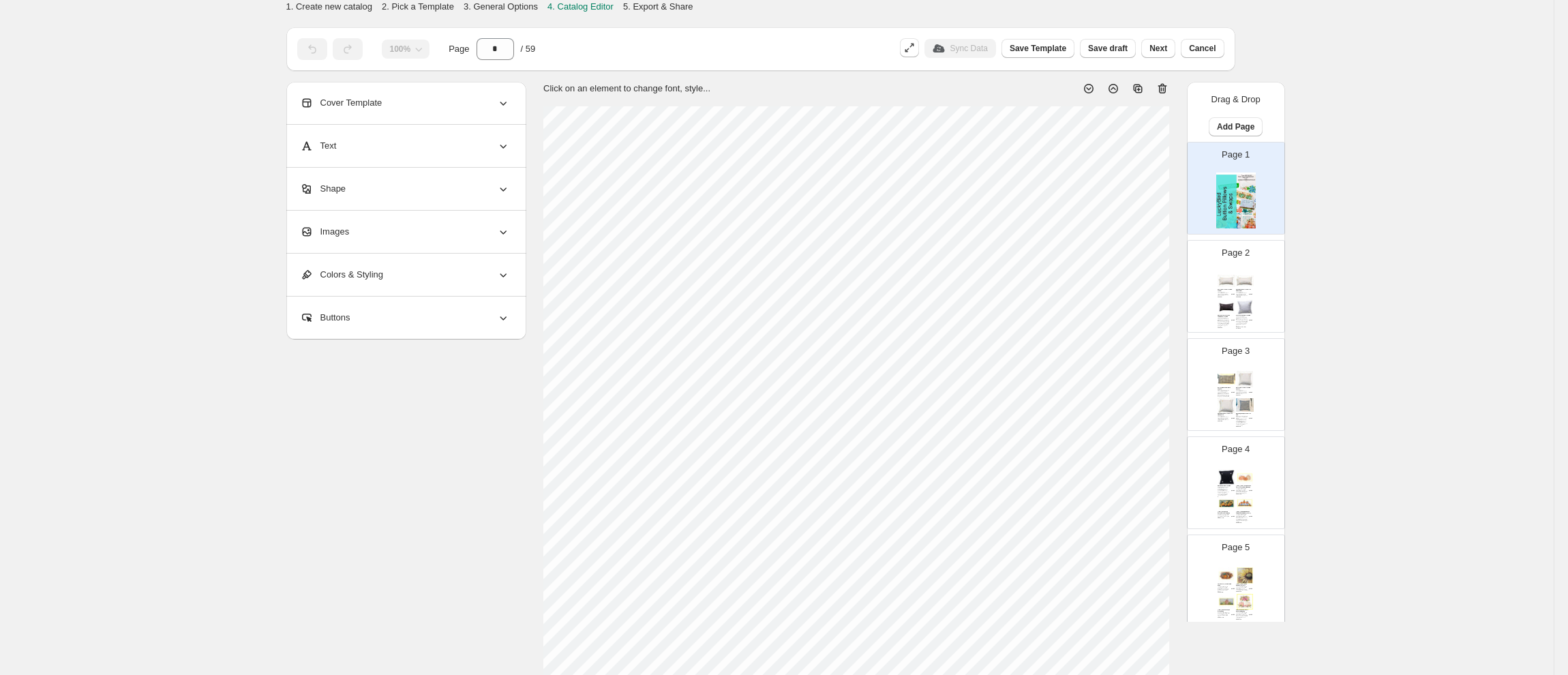 click at bounding box center (1226, 308) 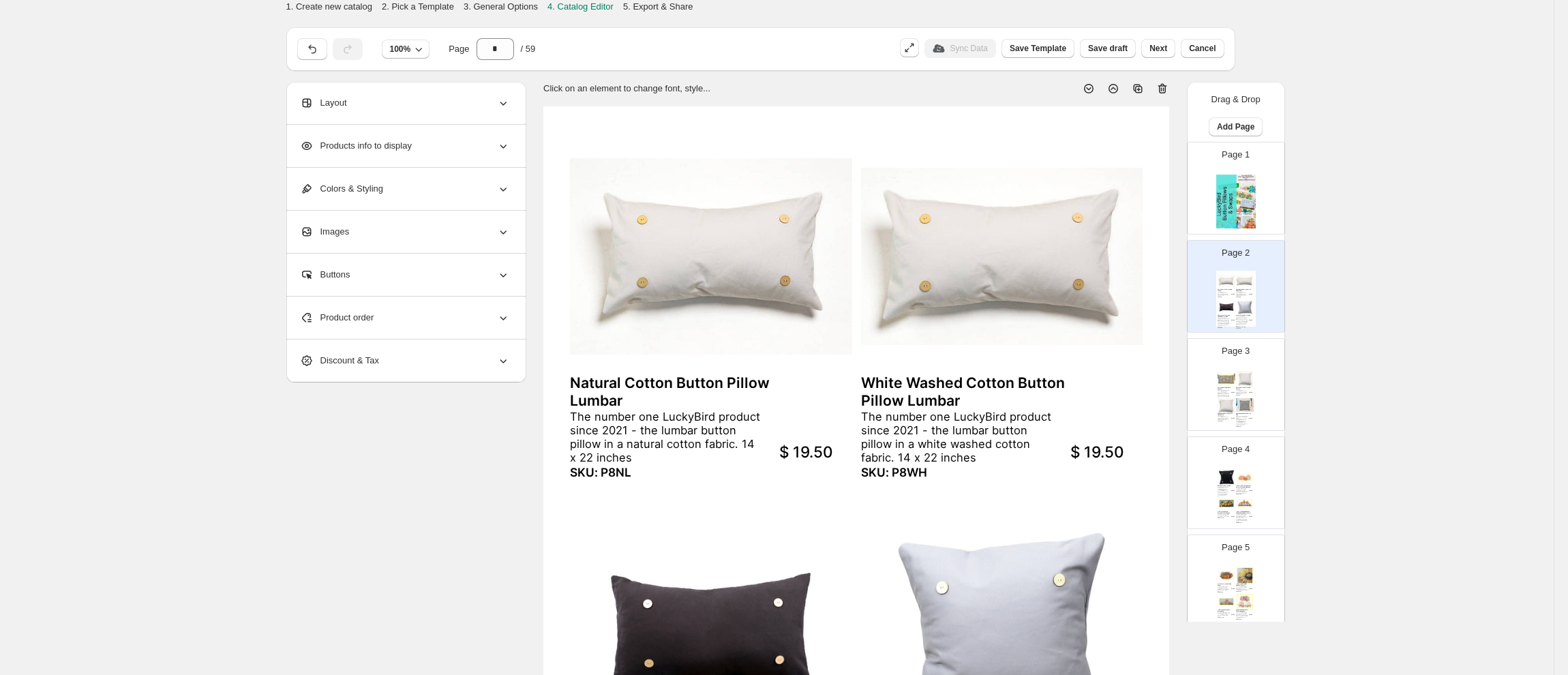 click on "The number one LuckyBird product since 2021 - the lumbar button pillow in a natural cotton fabric. 14 x 22 inches" at bounding box center [665, 438] 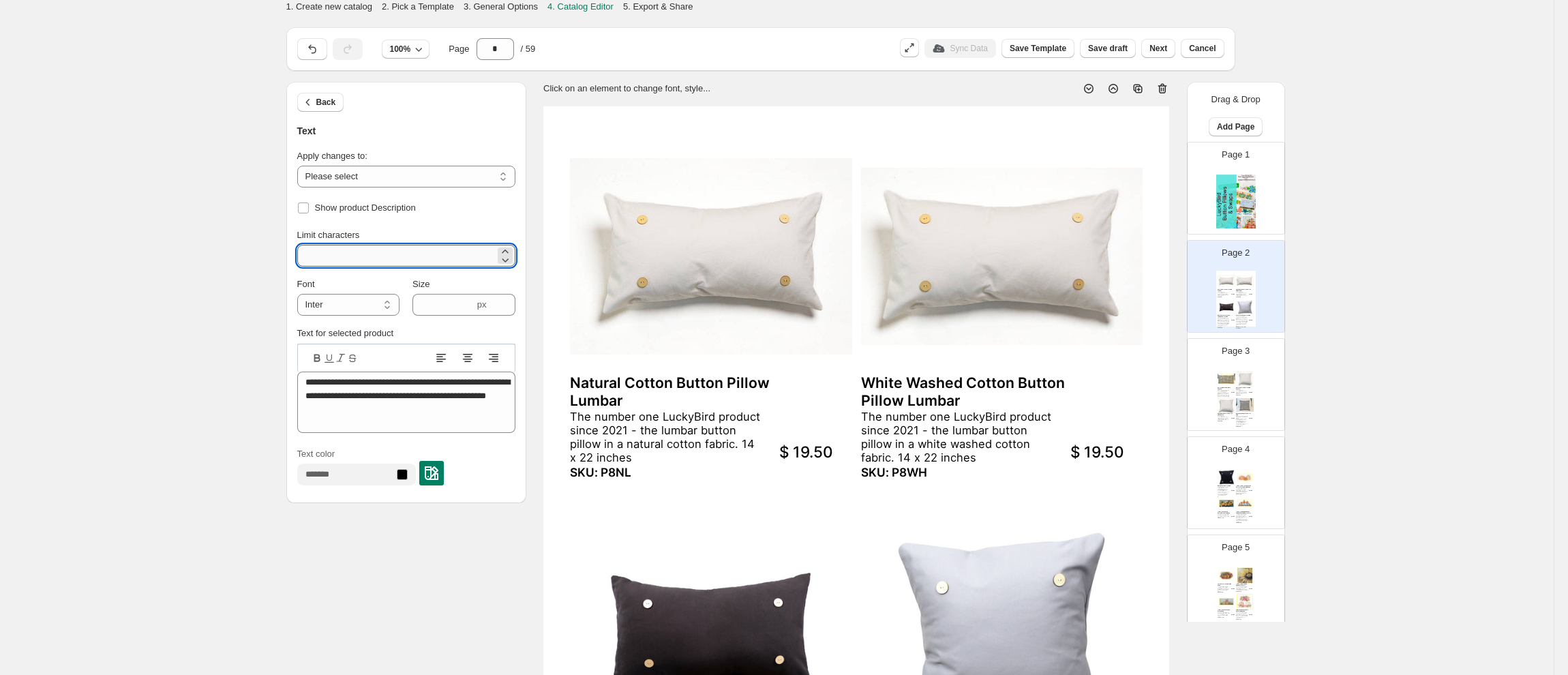 click on "***" at bounding box center (396, 256) 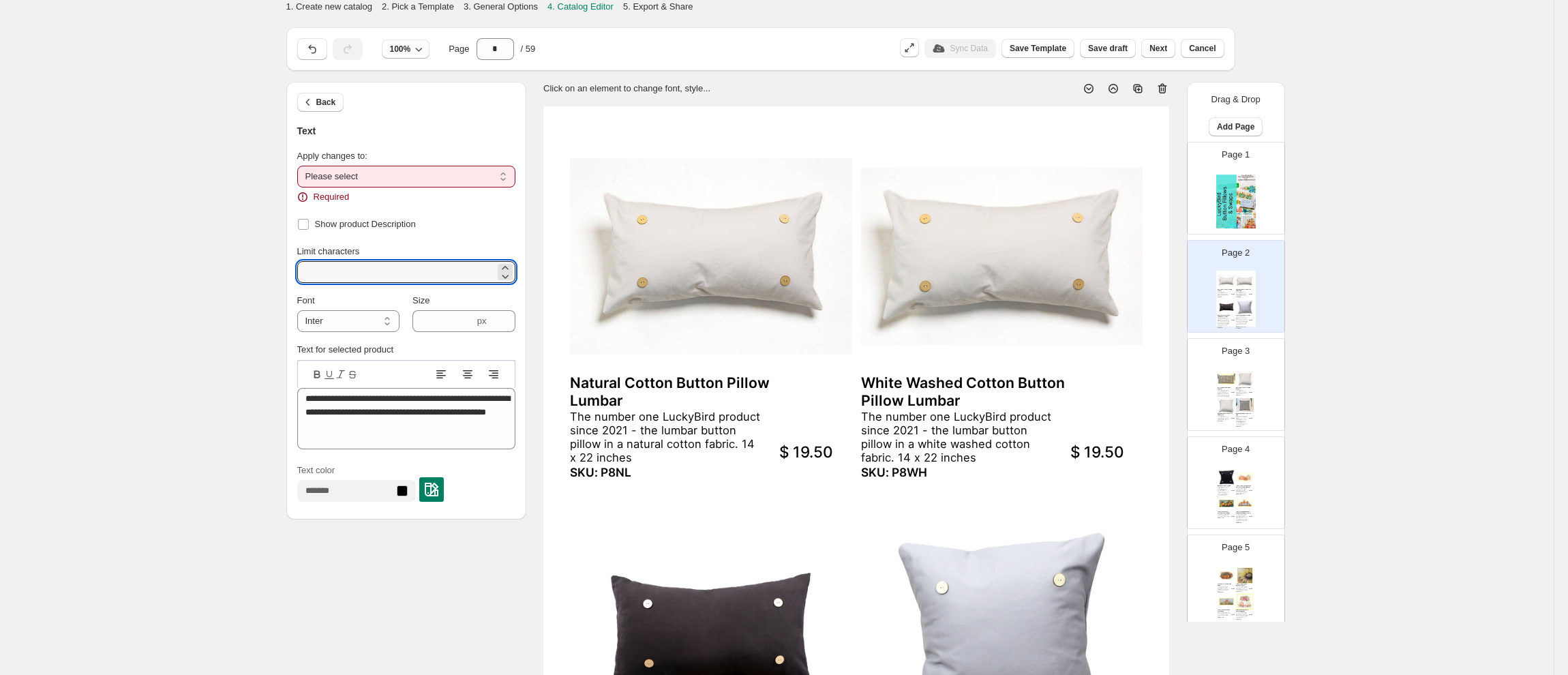 click on "**********" at bounding box center (406, 177) 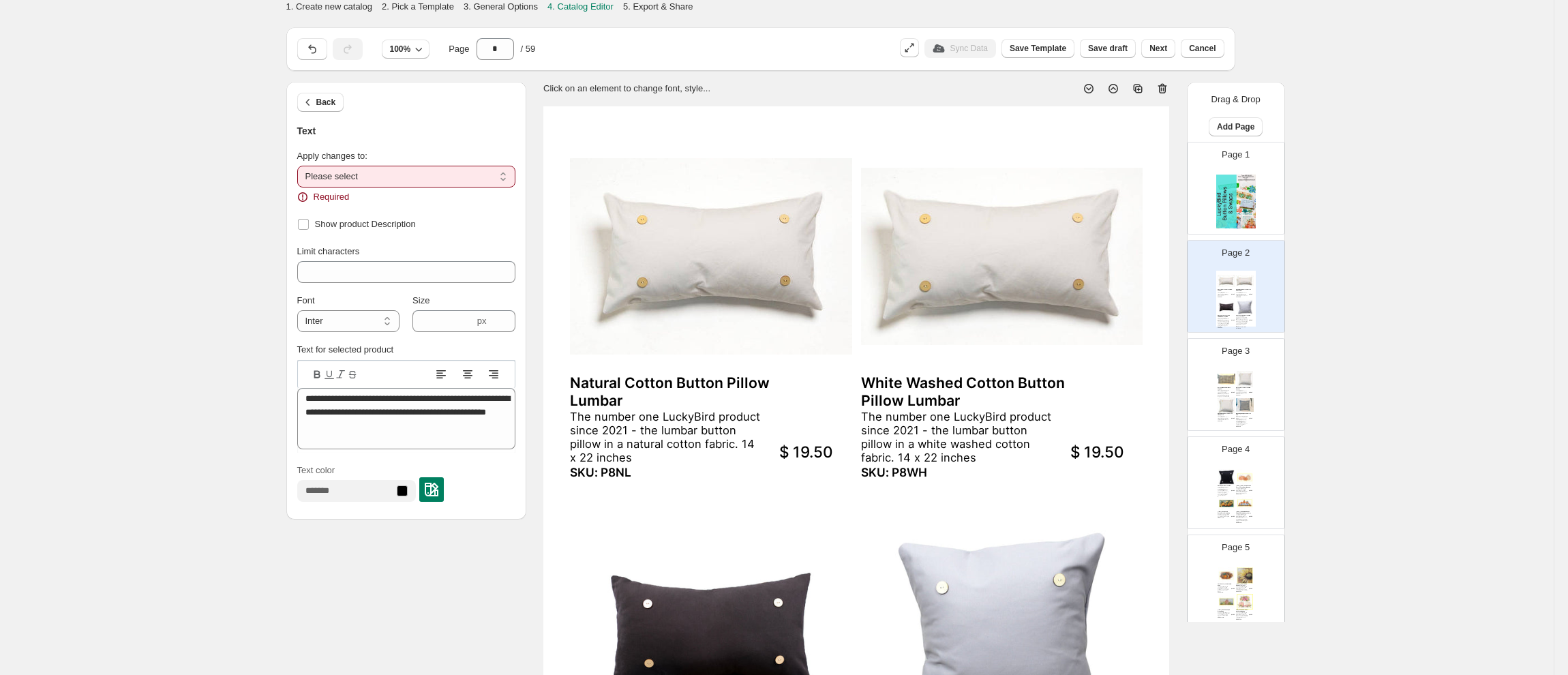 select on "**********" 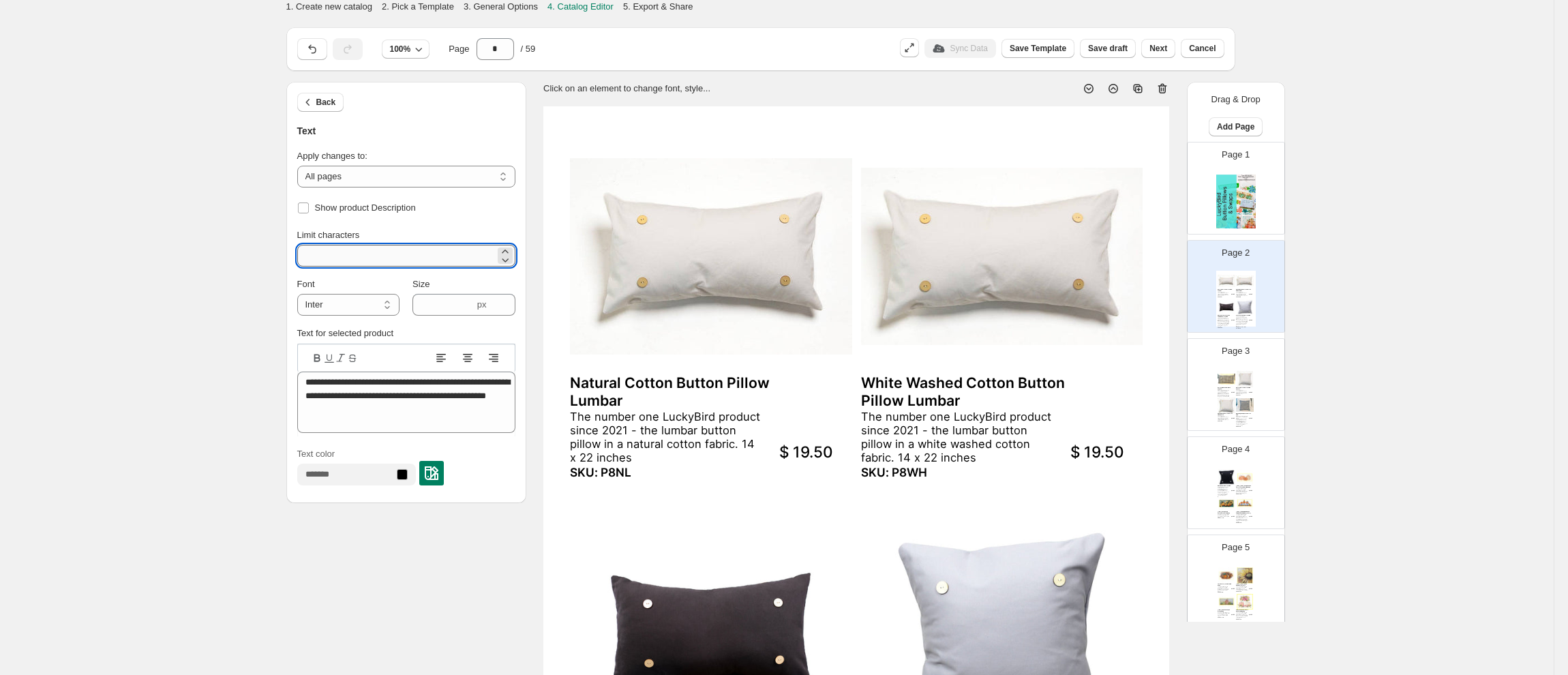 click on "***" at bounding box center (396, 256) 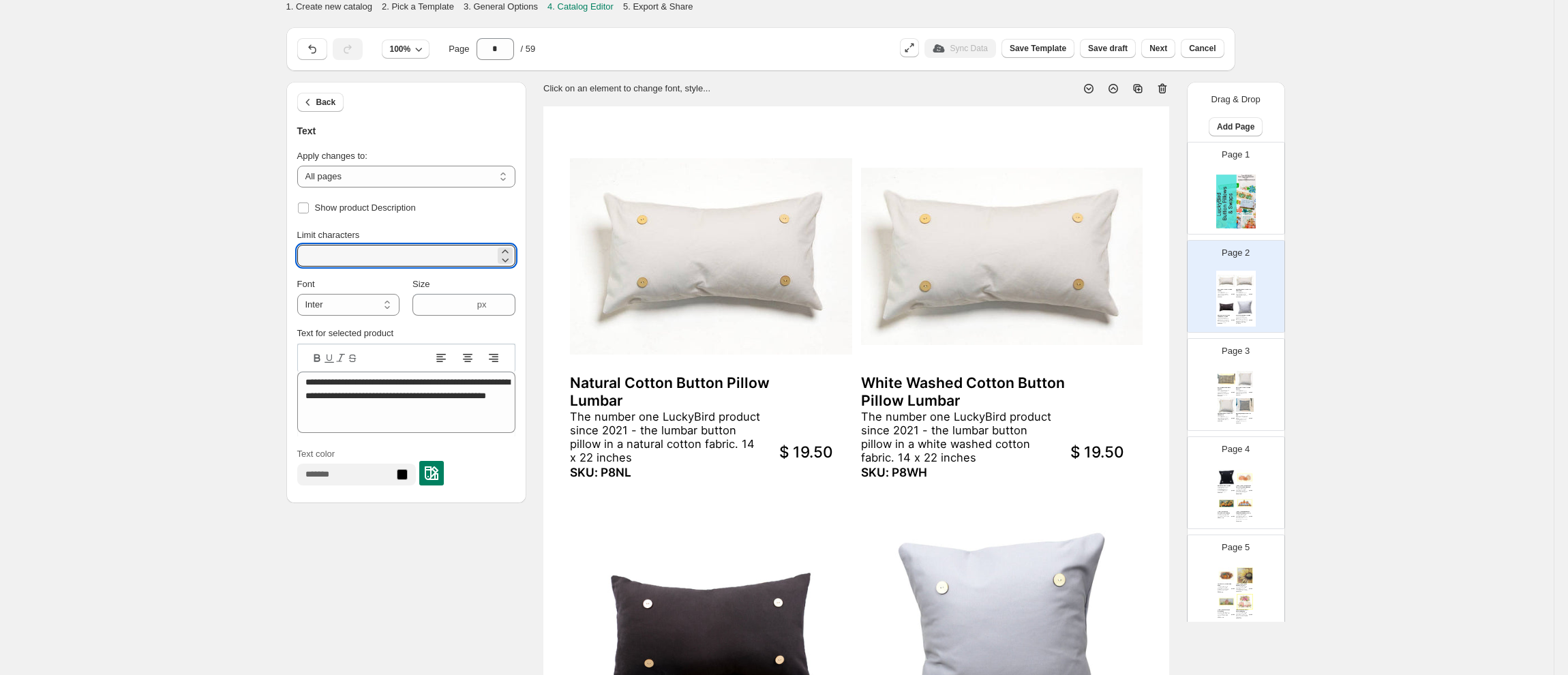 type on "***" 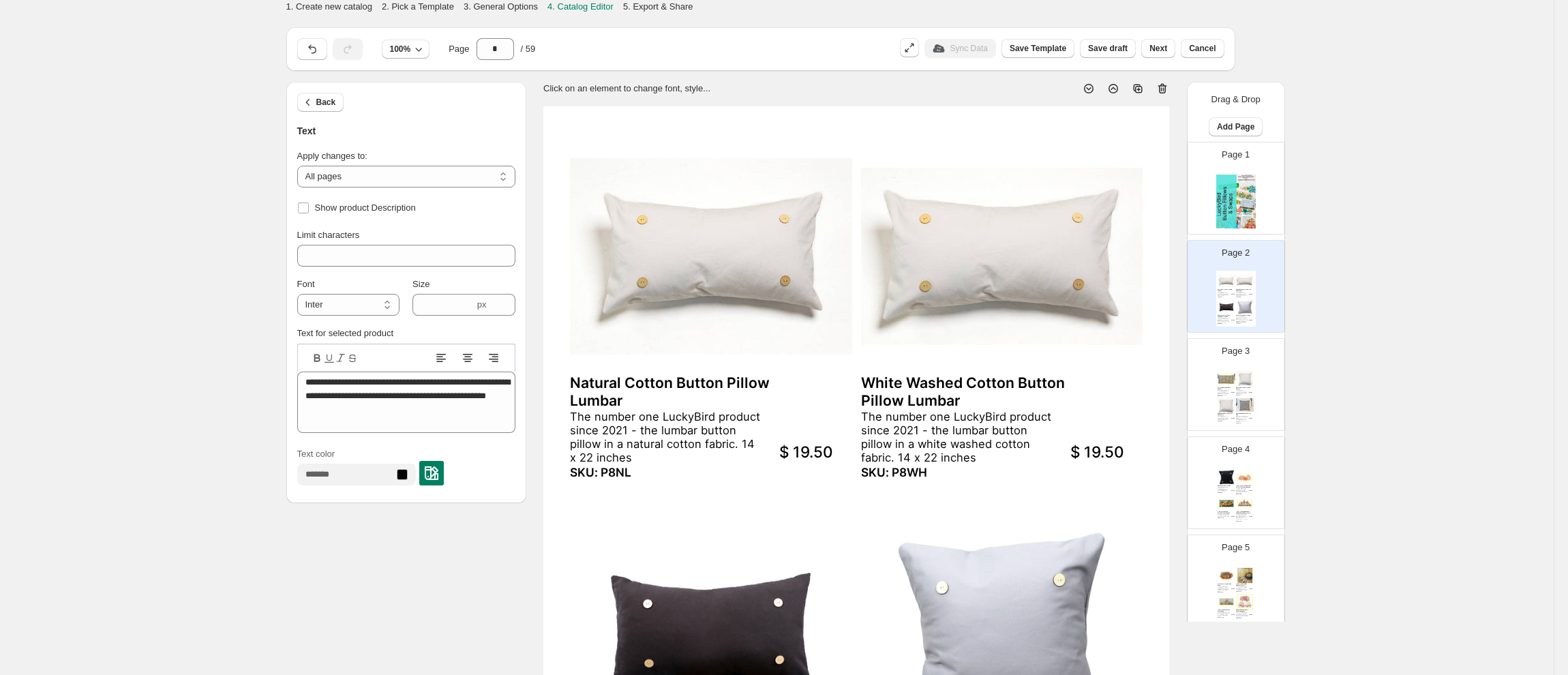 click on "**********" at bounding box center (777, 499) 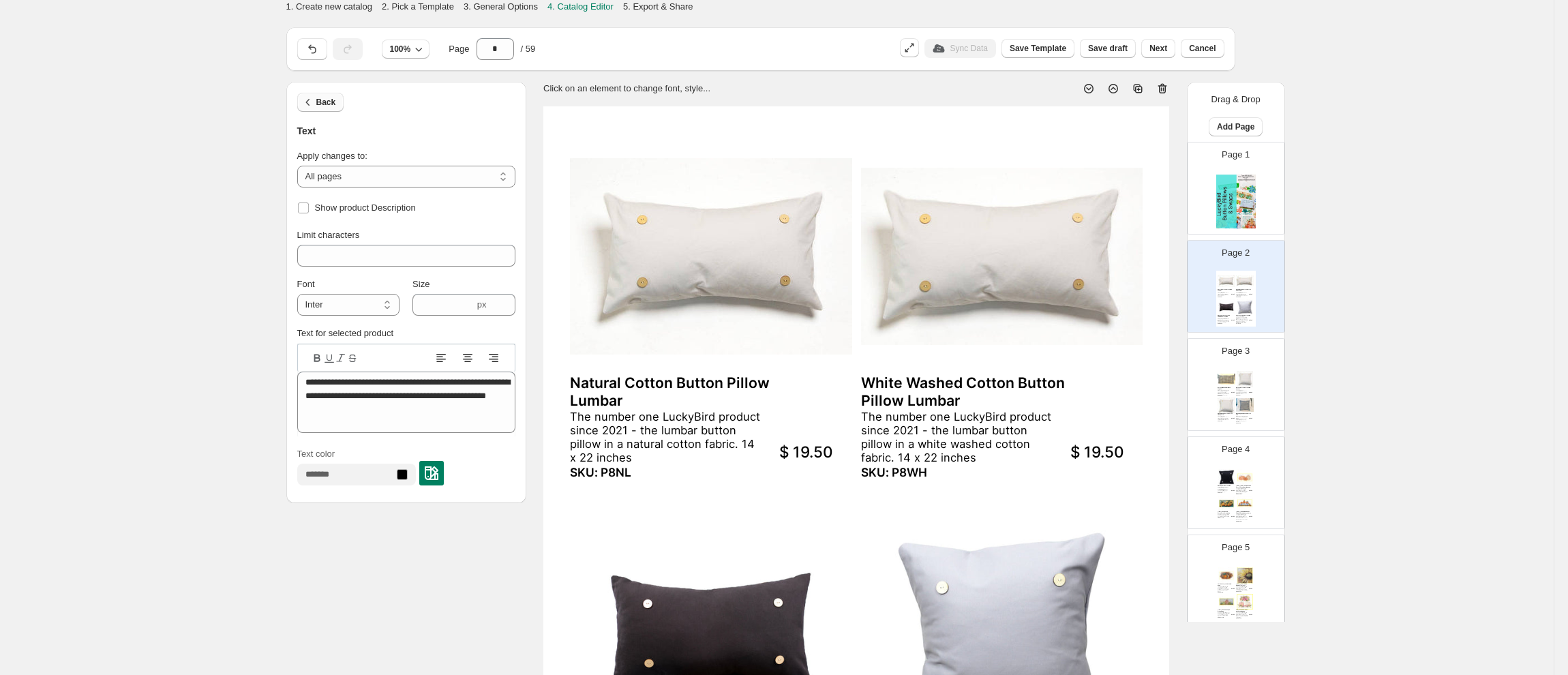 click on "Back" at bounding box center [320, 102] 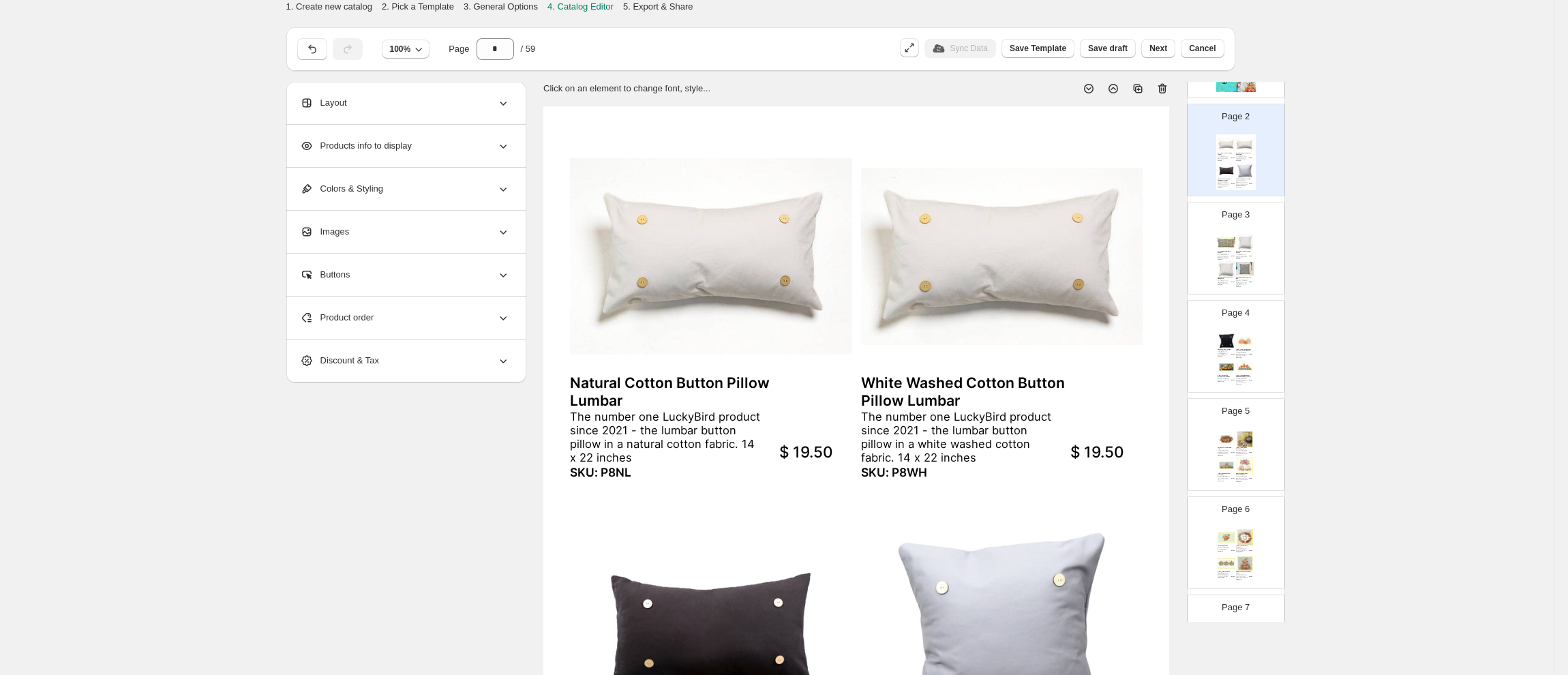 scroll, scrollTop: 147, scrollLeft: 0, axis: vertical 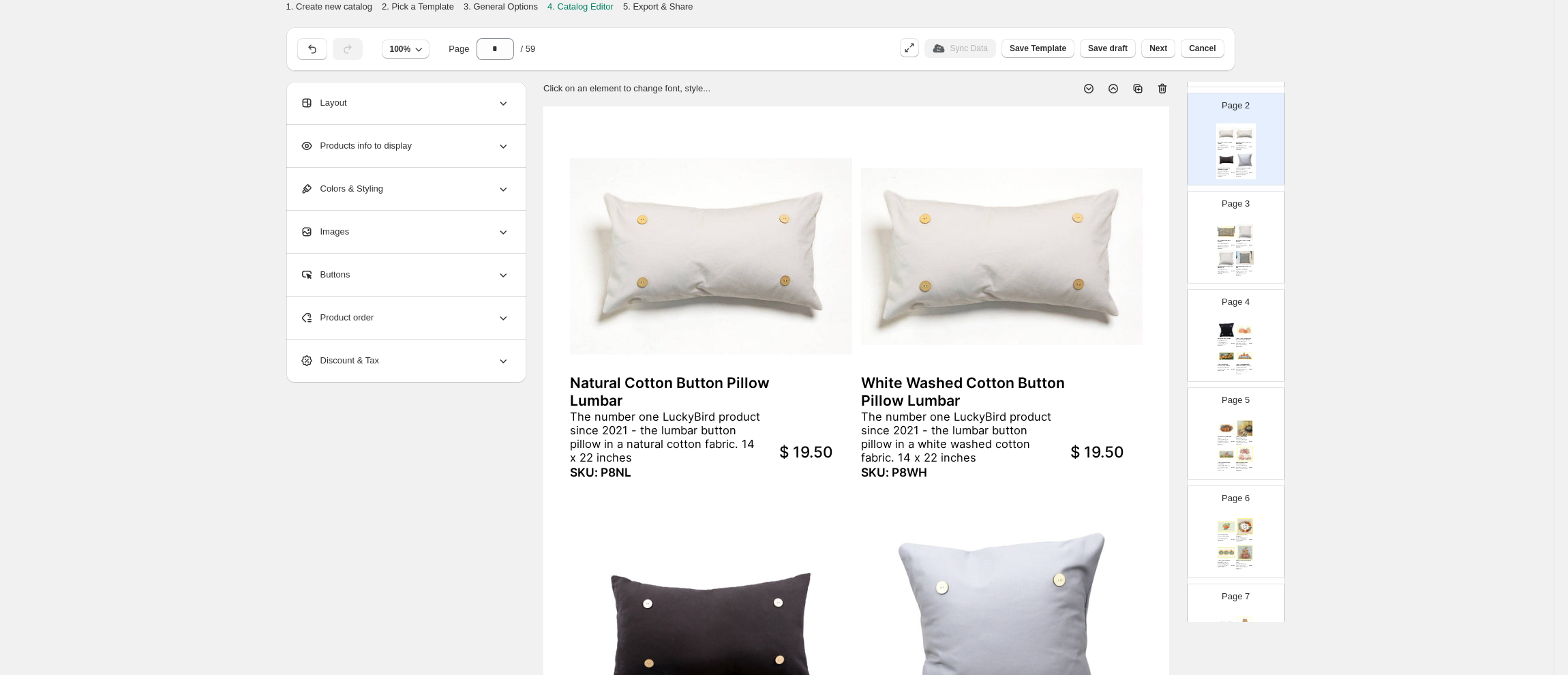 click at bounding box center (1245, 232) 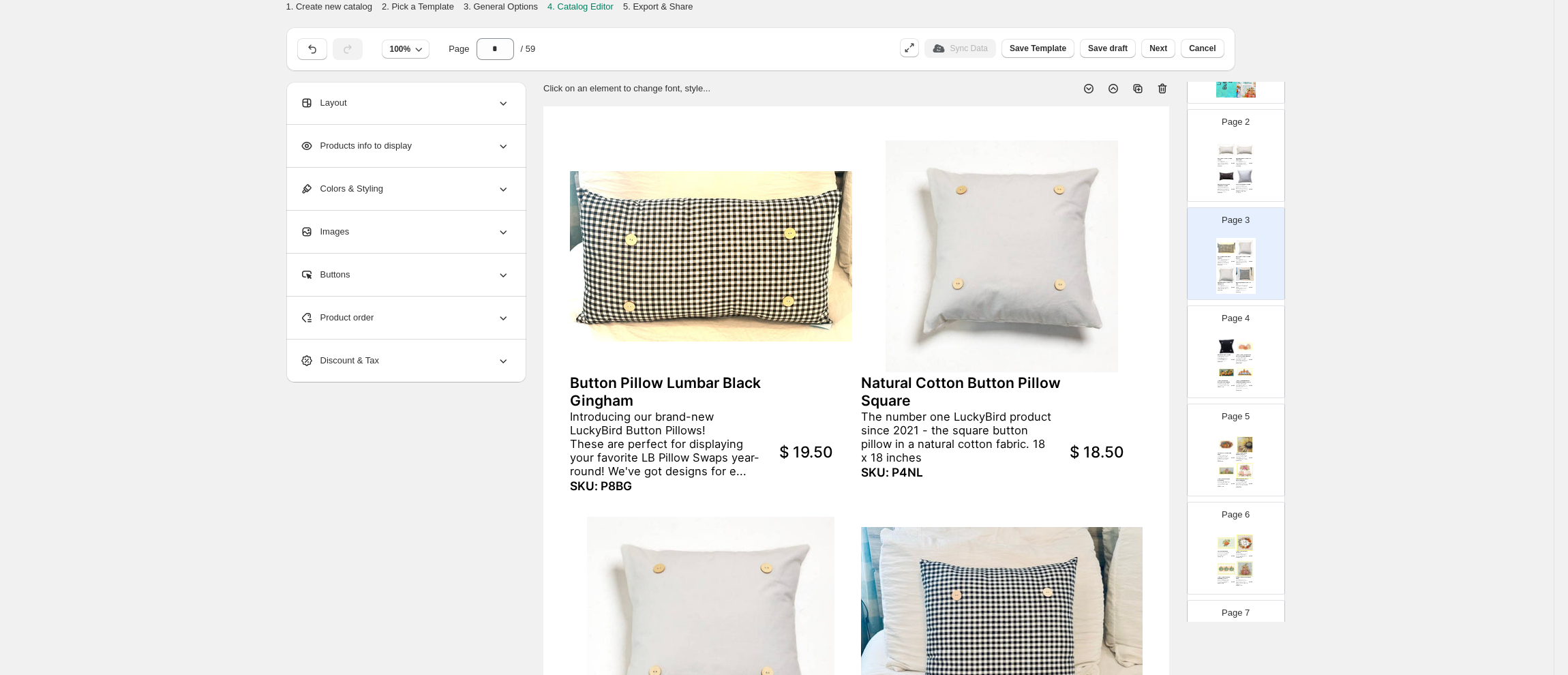 scroll, scrollTop: 0, scrollLeft: 0, axis: both 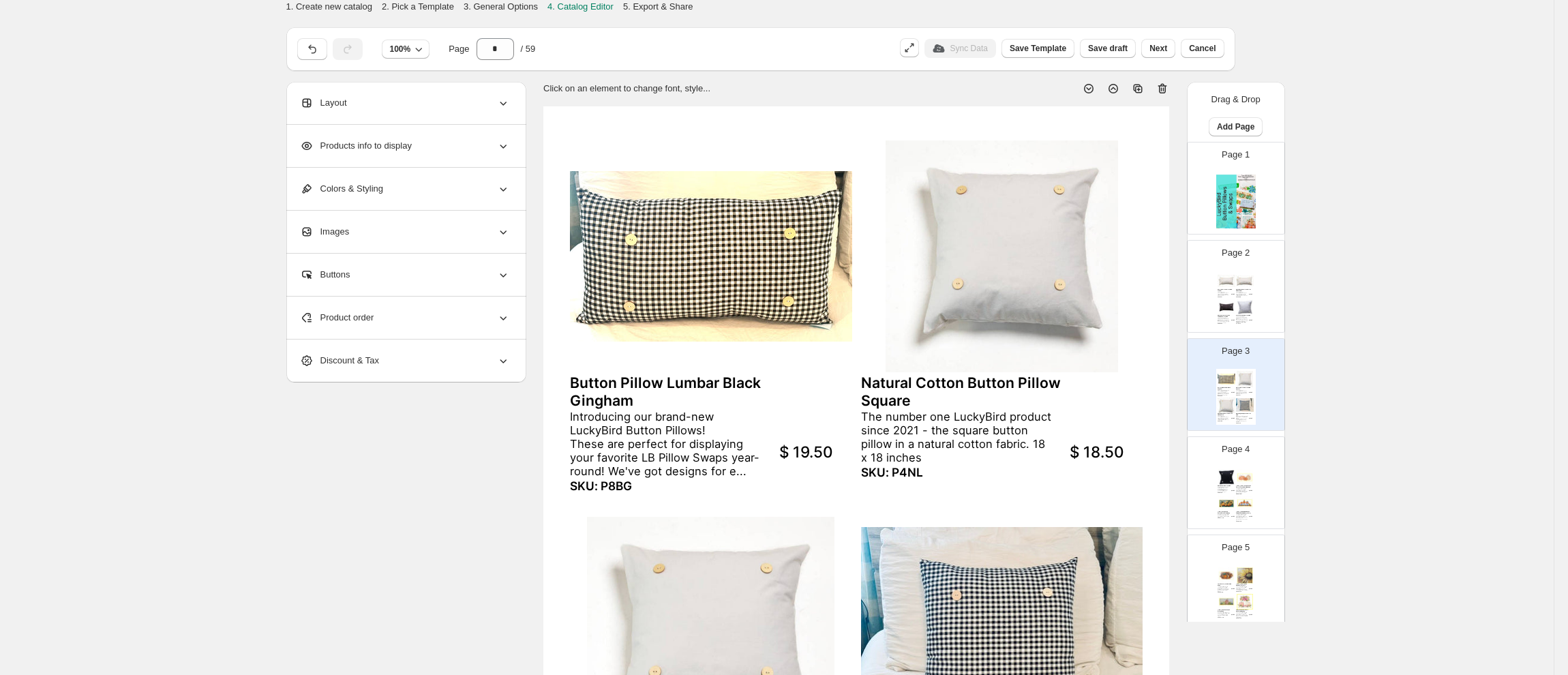 click at bounding box center [1245, 281] 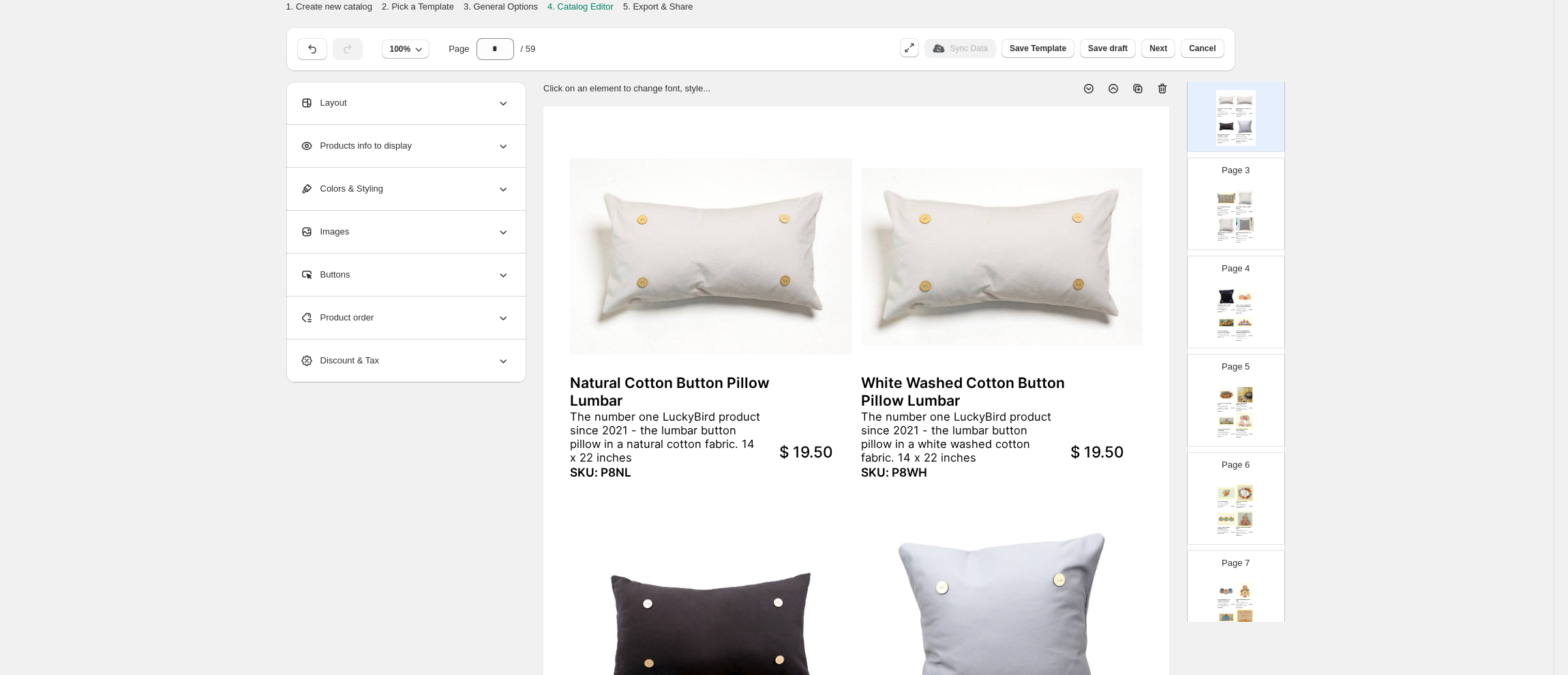 scroll, scrollTop: 192, scrollLeft: 0, axis: vertical 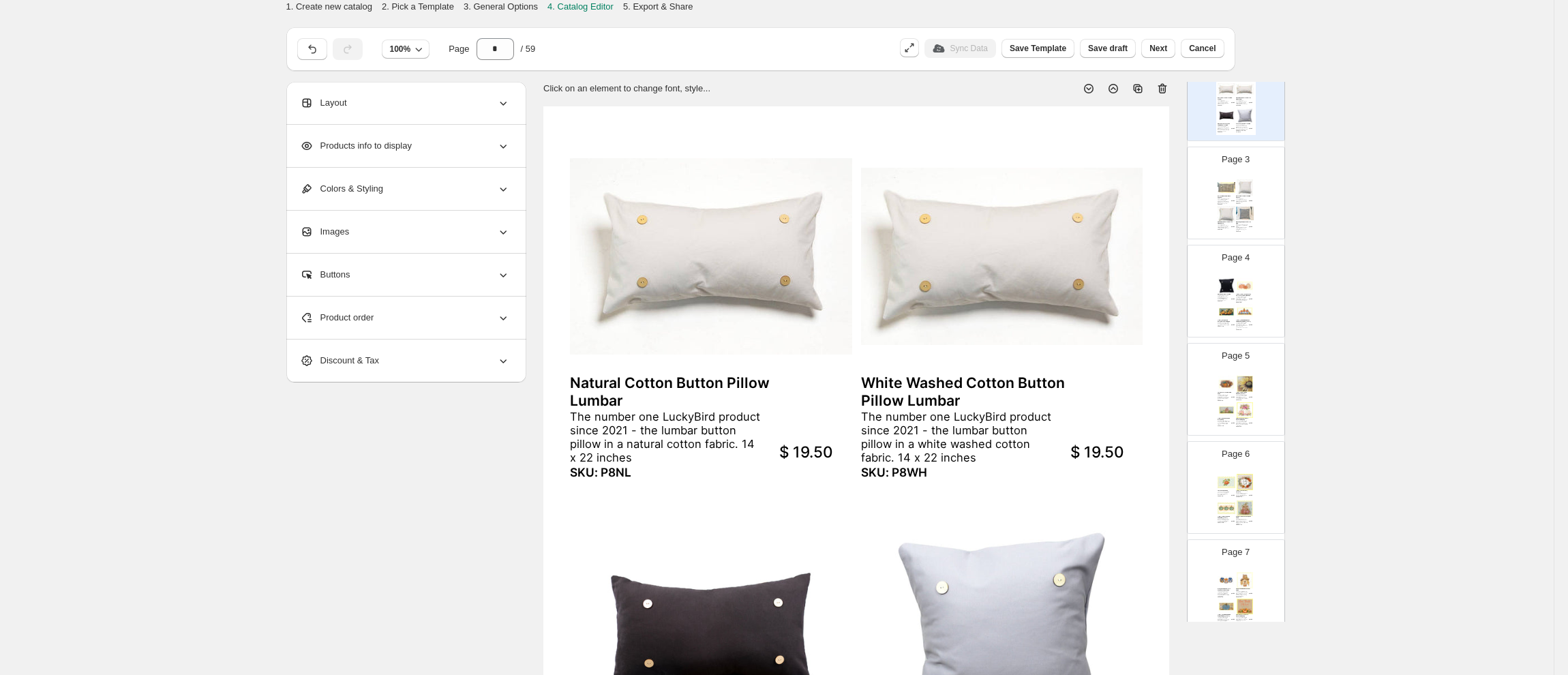 click on "Natural  Cotton Button Pillow Square The number one LuckyBird product since 2021 - the square button pillow in a natural cotton fabric. 18 x 18 inches SKU:  P4NL" at bounding box center [1245, 200] 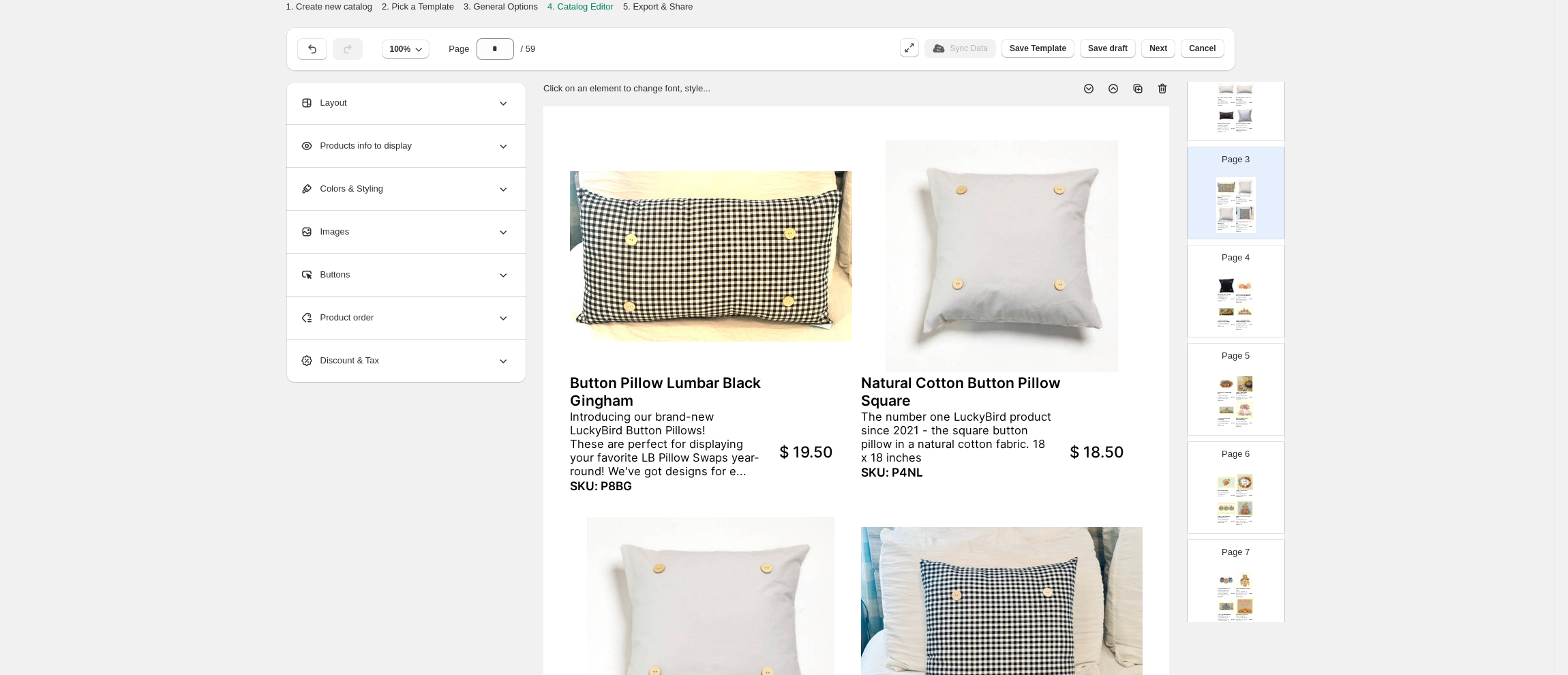 click on "Page 4 Black Square Button Pillow
Just like our lumbar-styled button pillows, these are perfect for displaying your favorite LB Pillow Swaps year-round! We've got designs for every s... SKU: P4BK $ 19.50 [FIRST] Pumpkins with Patterns Lumbar Pillow Swap The lumbar pillow swap fits any lumbar LuckyBird Button Pillow. The multiple patters that the artist decorated these pumpkins with, give them a unique... SKU: 6A5PW $ 10.00 [FIRST] 3 Pumpkins & Sunflowers On Teal Swap Sunflowers are a big part of this design being just the new décor for fall on our lumbar pillow swap. SKU: E55-PW $ 10.00 [FIRST] Pumpkins on Blue Chinoserie Lumbar Pillow Swap The lumbar pillow swap fits any lumbar LuckyBird Button Pillow. In the fall we can stack those pumpkins on blue chinoserie candlesticks and create a b... SKU: US5PW $ 10.00" at bounding box center [1231, 286] 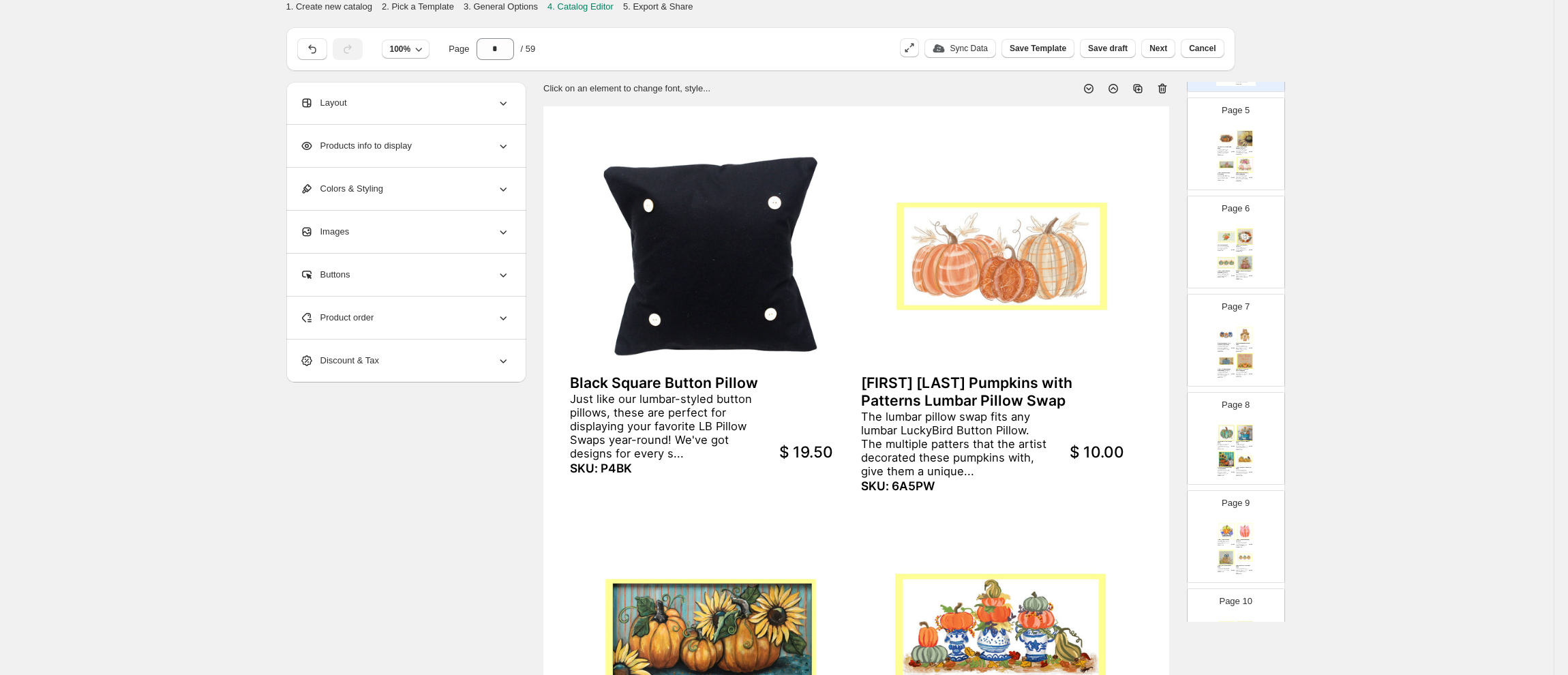 scroll, scrollTop: 459, scrollLeft: 0, axis: vertical 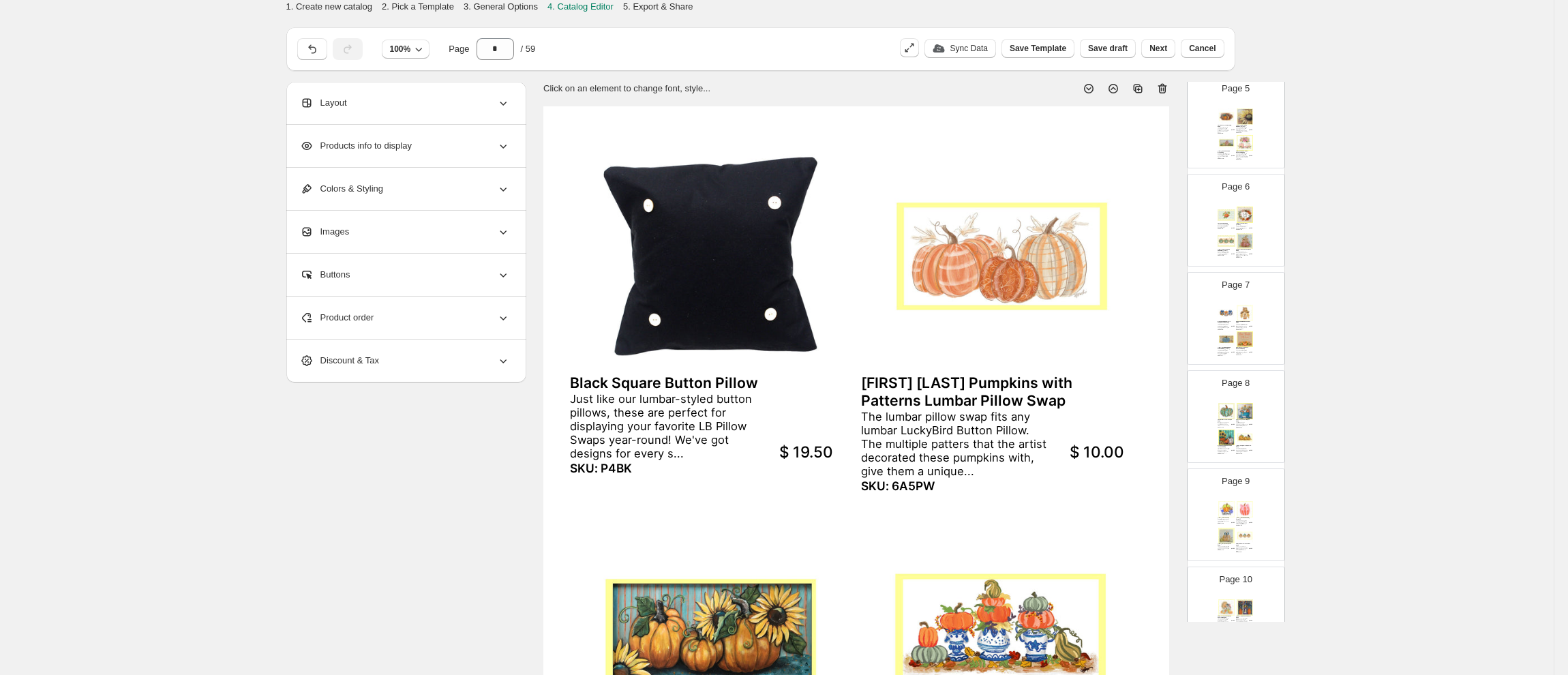 click on "The square pillow swap fits any square LuckyBird Button Pillows.  There is nothing that represents fall any better than the sunflower." at bounding box center [1242, 130] 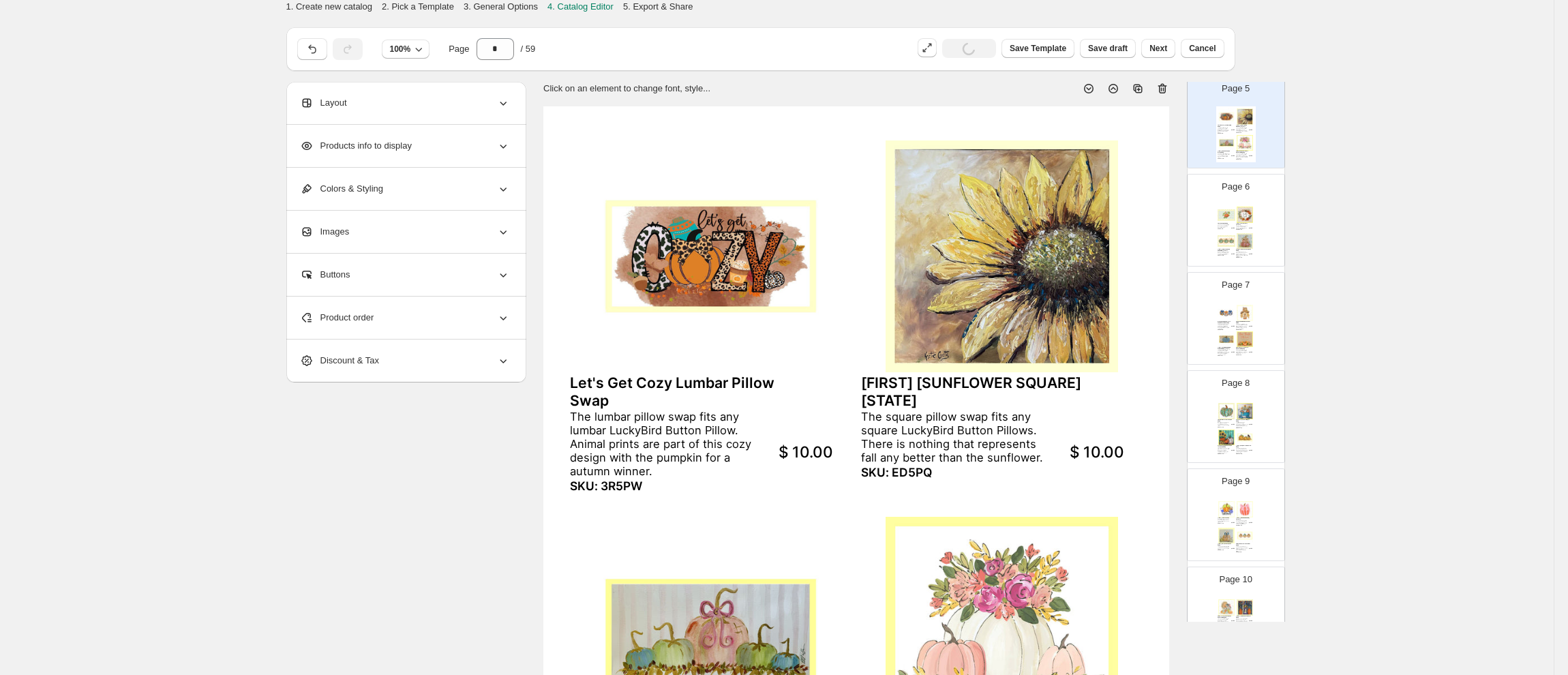 click at bounding box center [1226, 215] 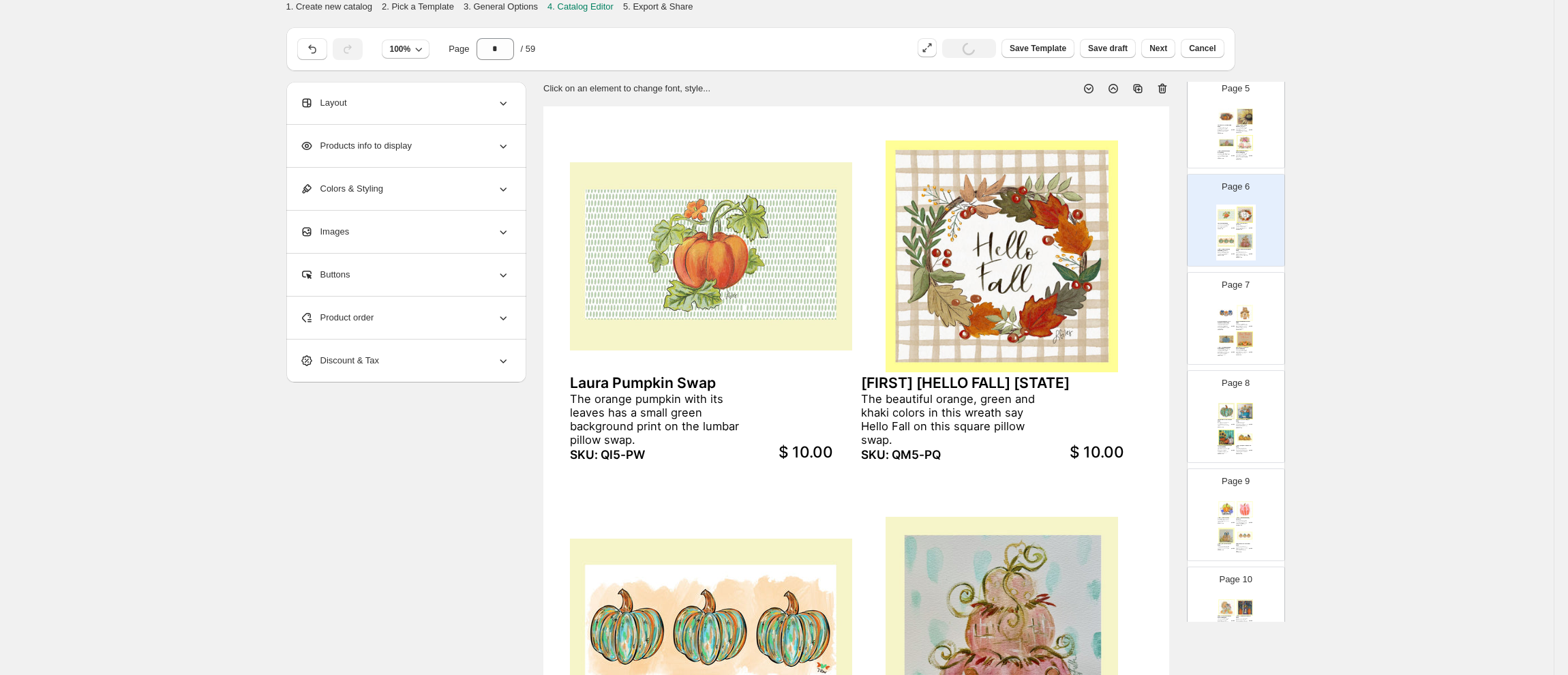 click on "[STATE] and [STATE] Pattern Pumpkins Lumbar Swap These pumpkins have varied fall-colored patterns drawn by the artist with blue bows to finish off the design. Designed to fit our LuckyBird Lumbar But... SKU: 3G5PW" at bounding box center (1226, 325) 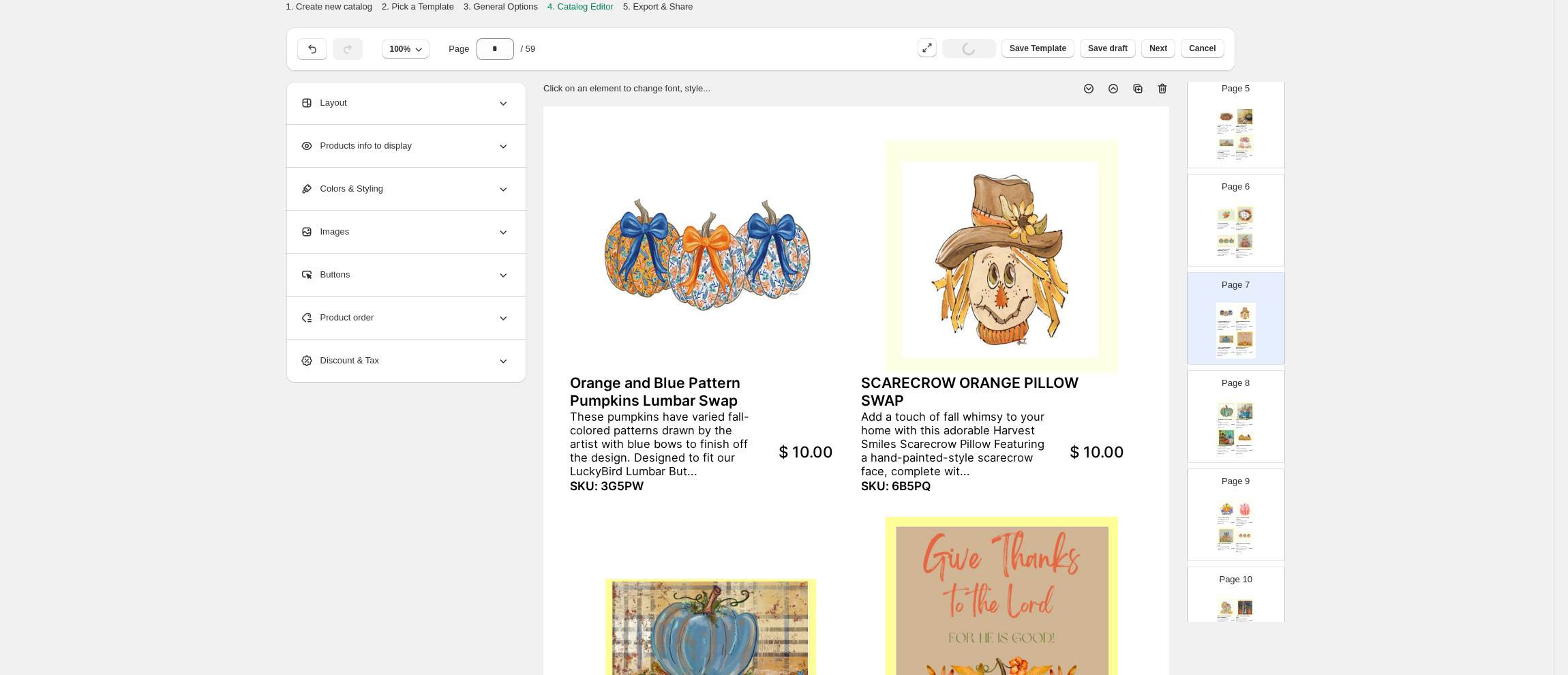click at bounding box center [1226, 411] 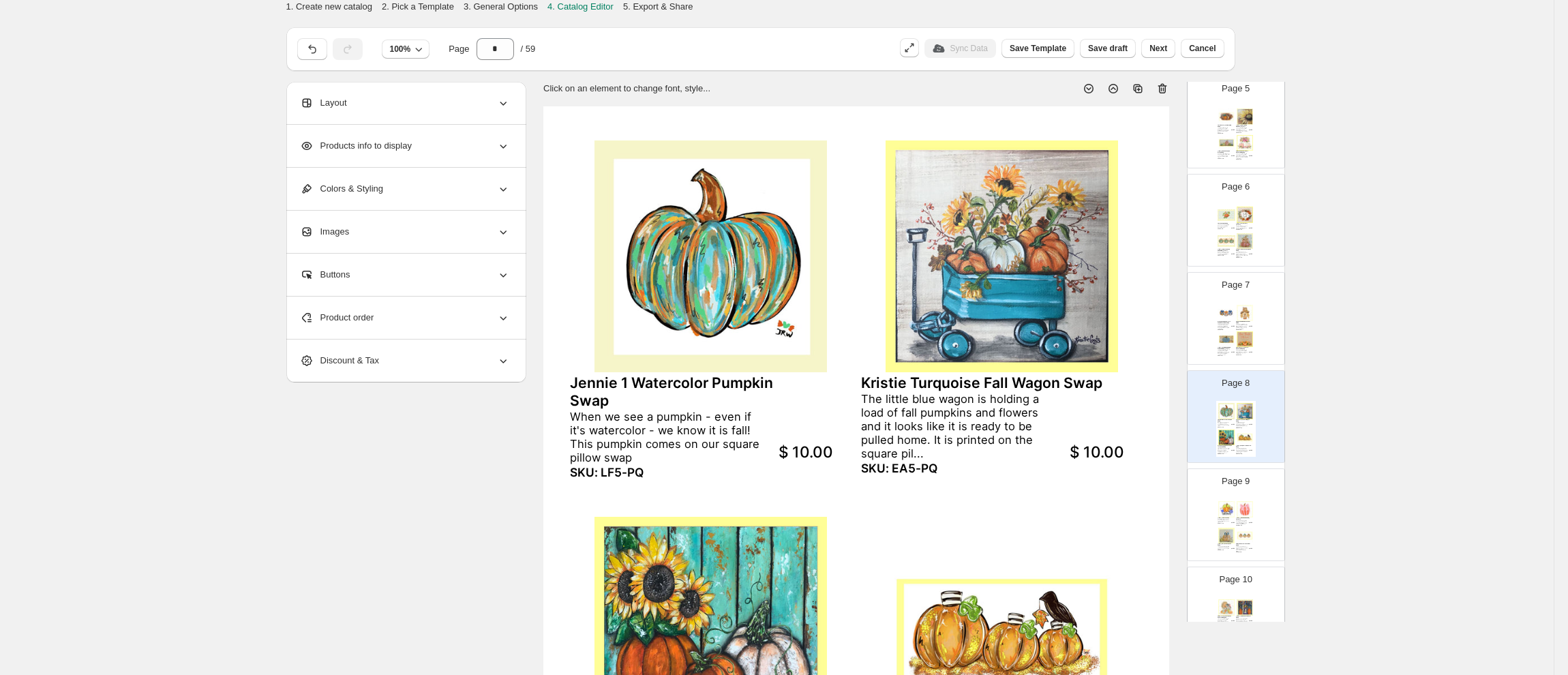 scroll, scrollTop: 0, scrollLeft: 0, axis: both 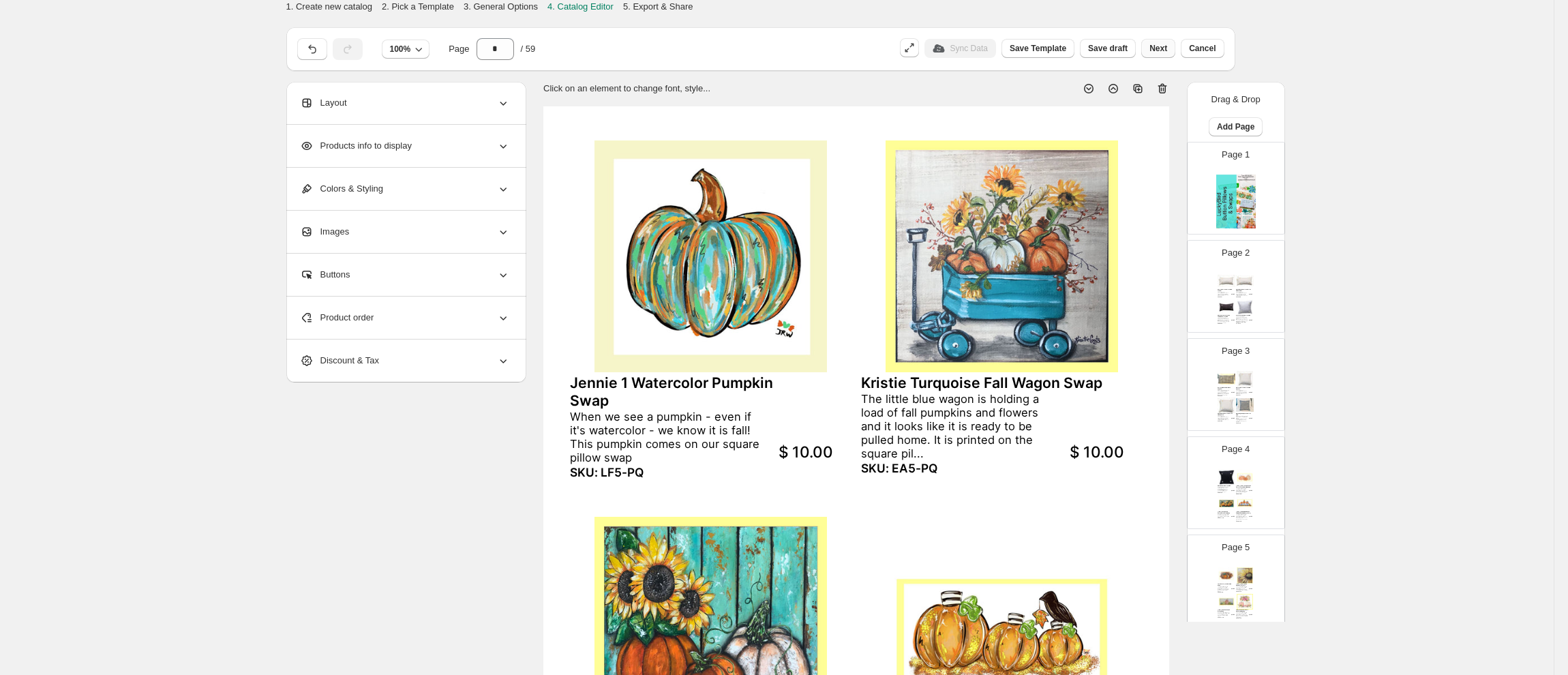 click on "Next" at bounding box center (1158, 48) 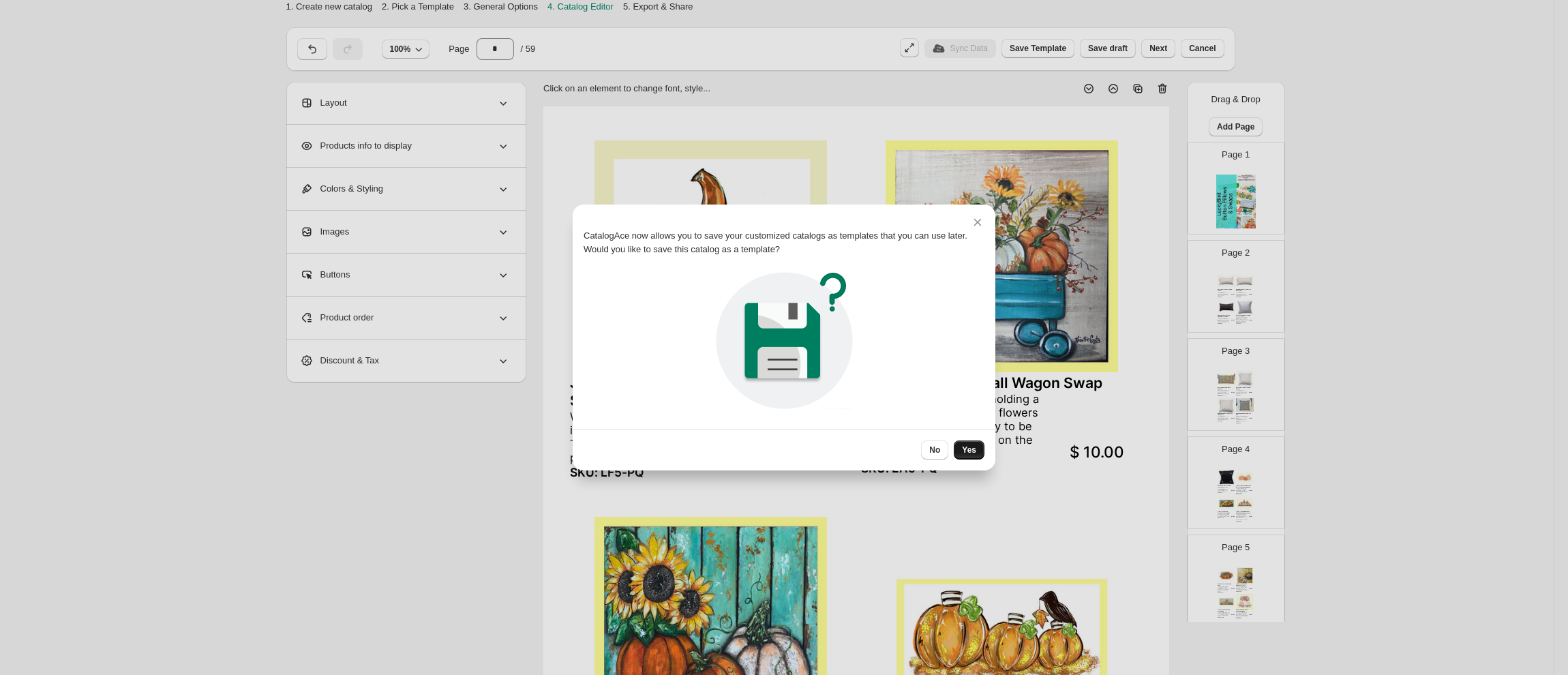 click on "Yes" at bounding box center [969, 450] 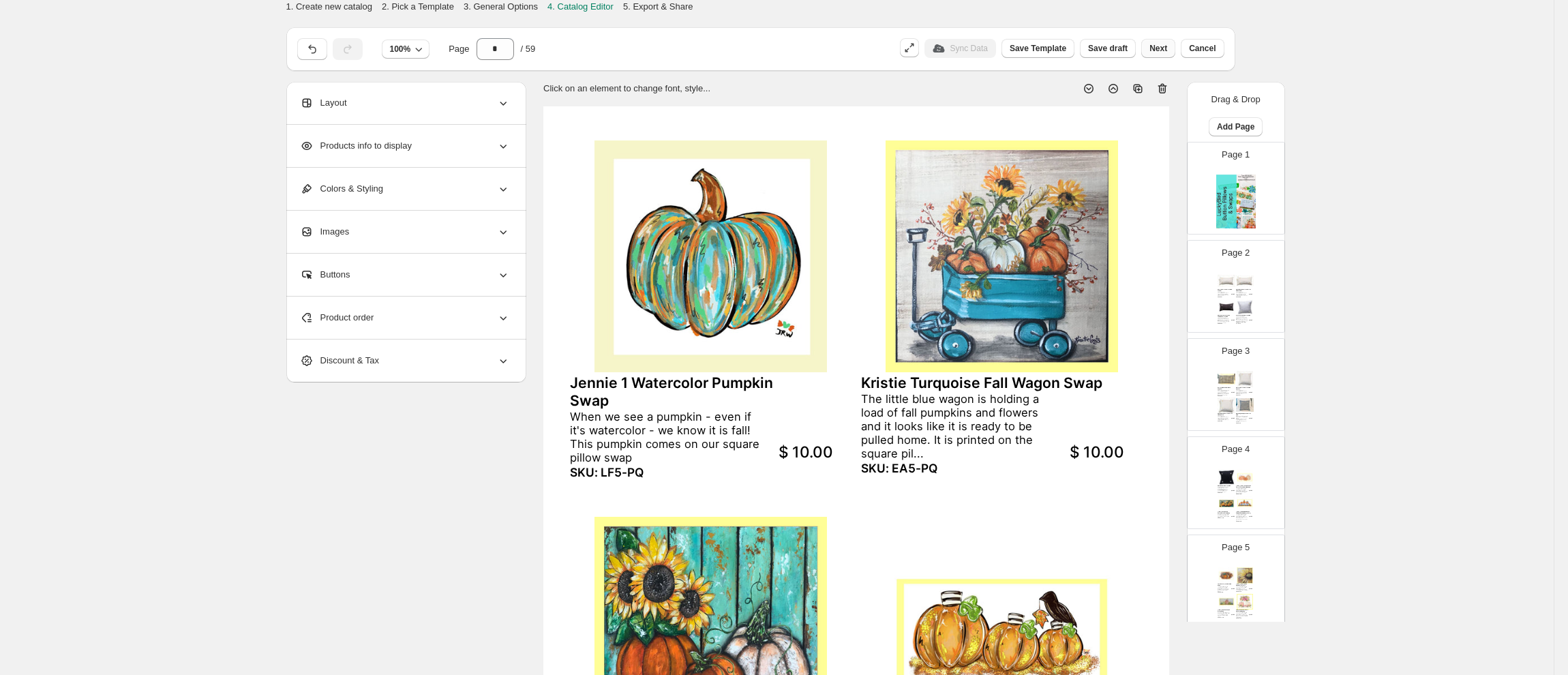 click on "Next" at bounding box center (1158, 48) 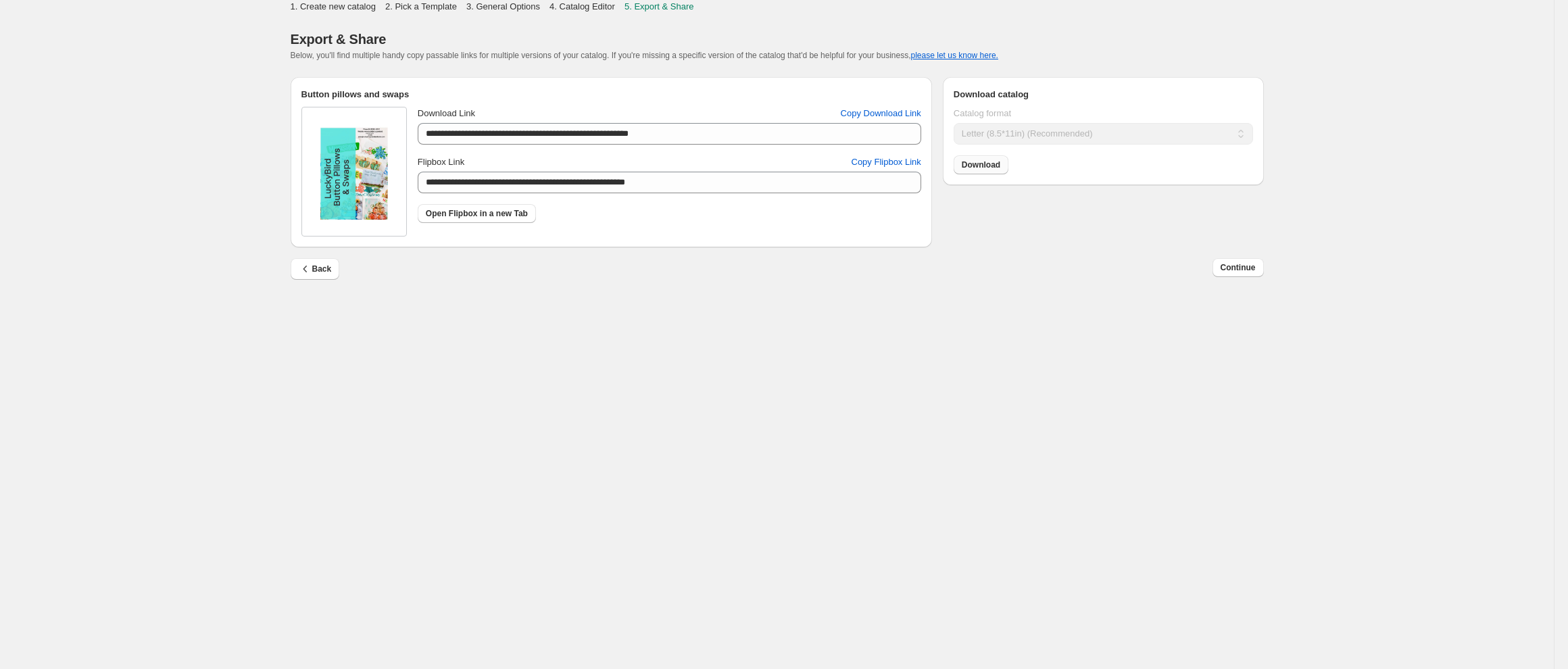 click on "Download" at bounding box center [981, 165] 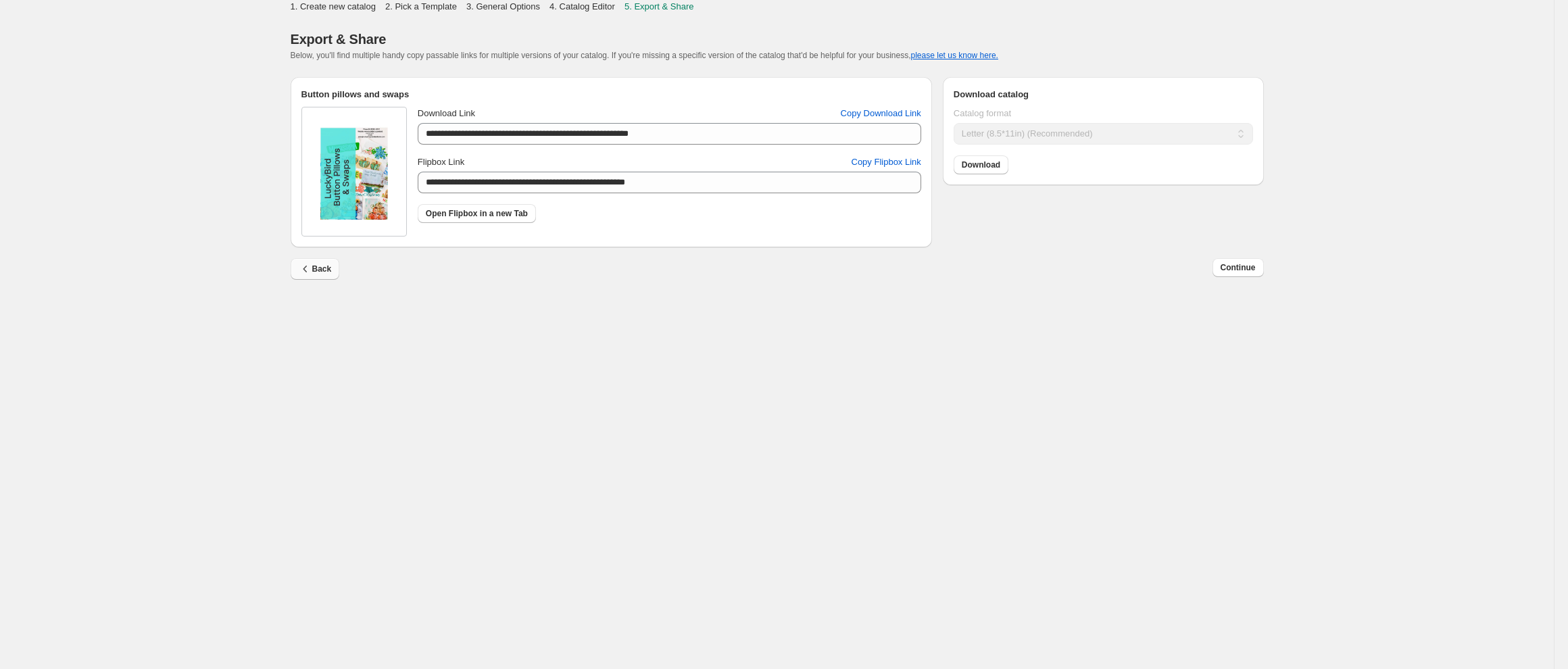 click on "Back" at bounding box center [315, 269] 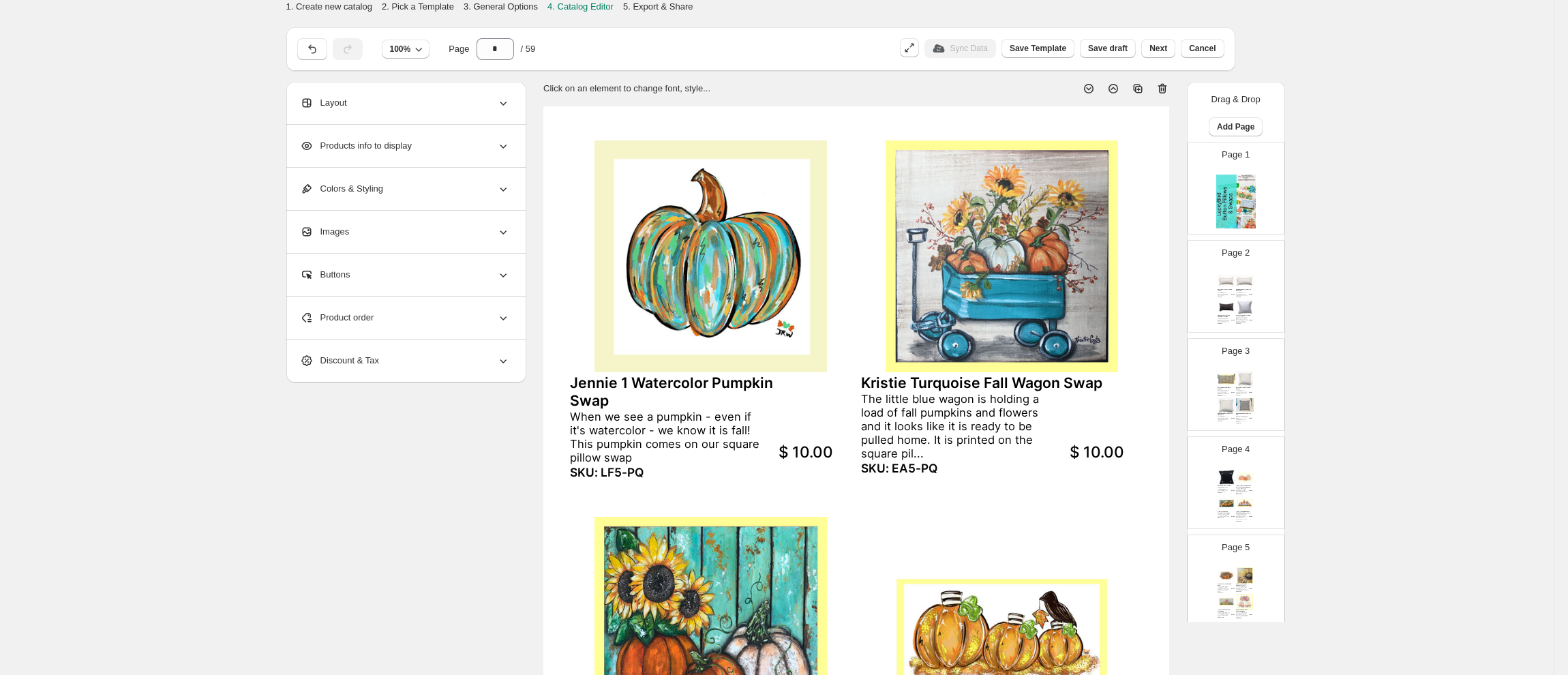 click at bounding box center (1236, 200) 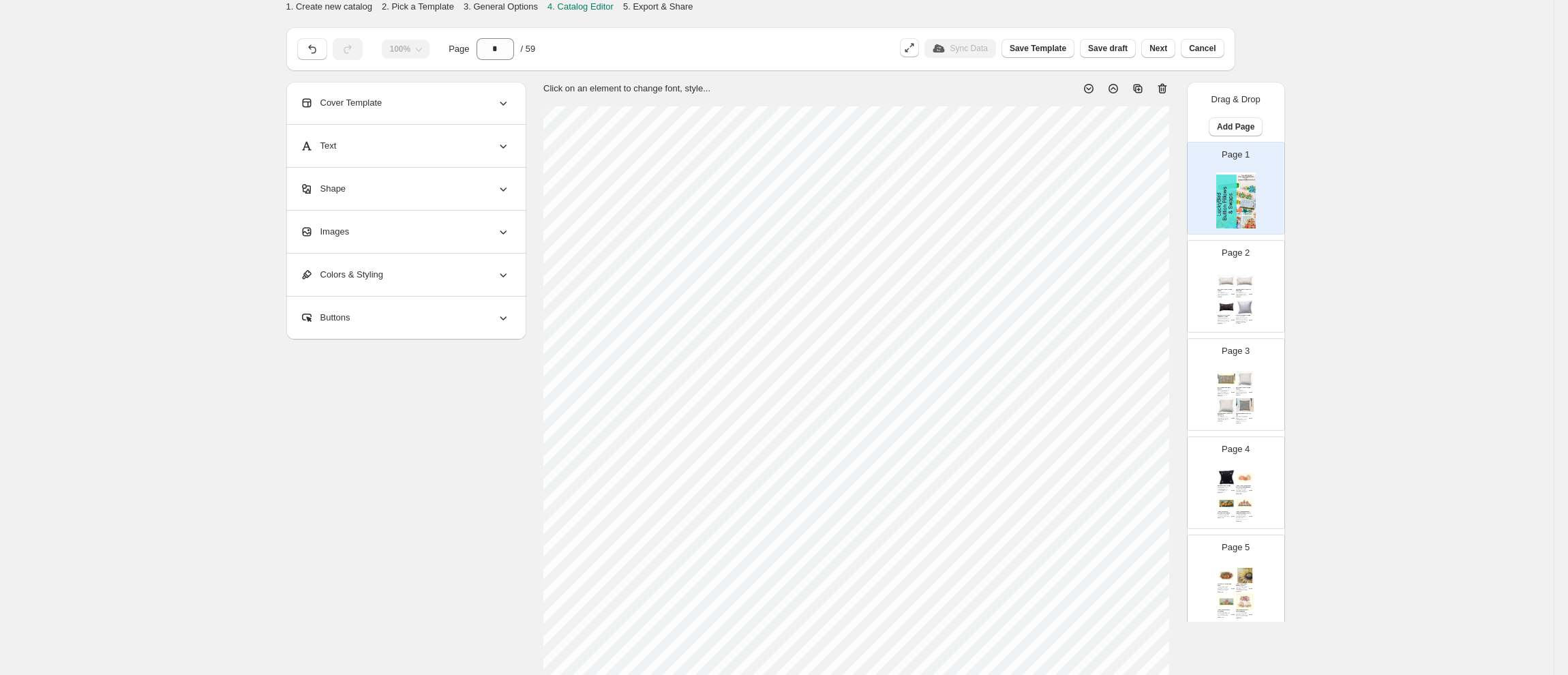 click on "$ 19.50" at bounding box center [1233, 295] 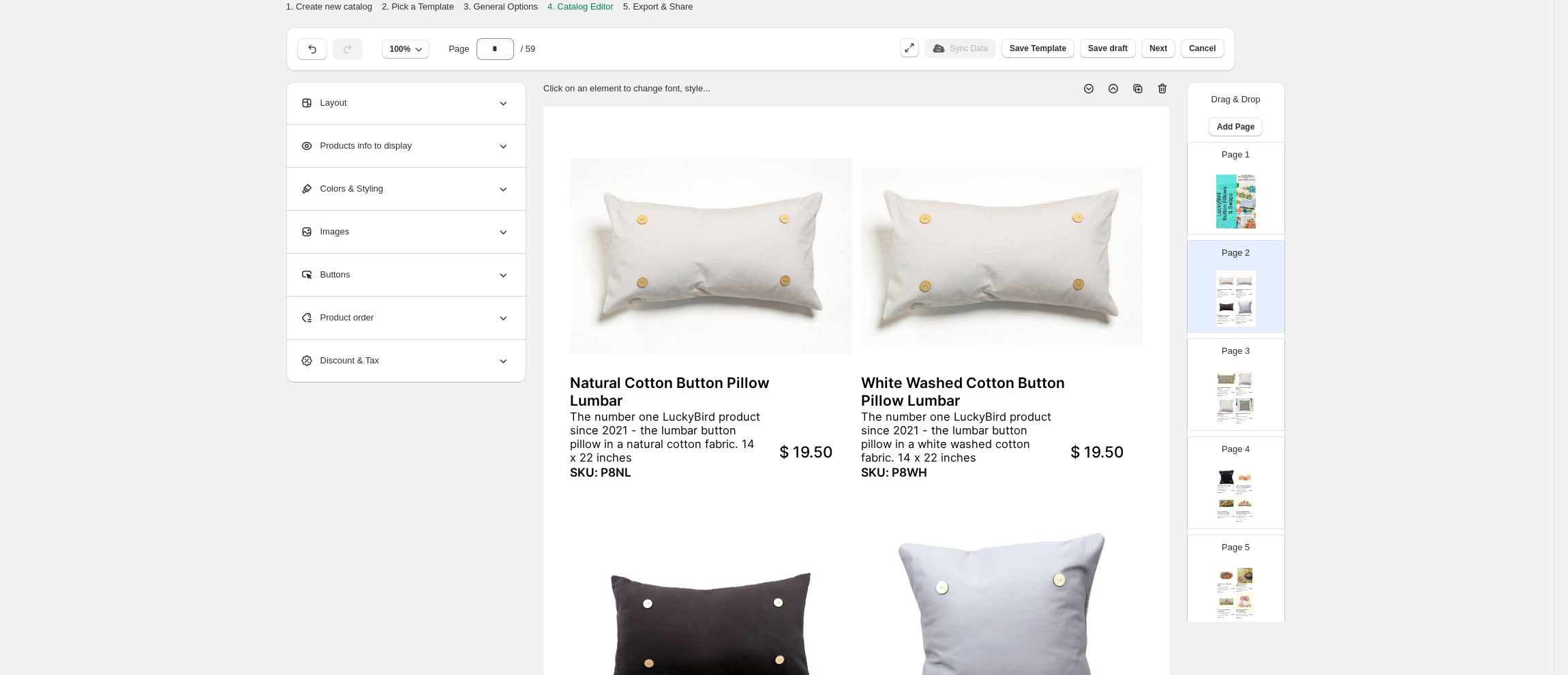 click on "The number one LuckyBird product since 2021 - the lumbar button pillow in a natural cotton fabric. 14 x 22 inches" at bounding box center [665, 438] 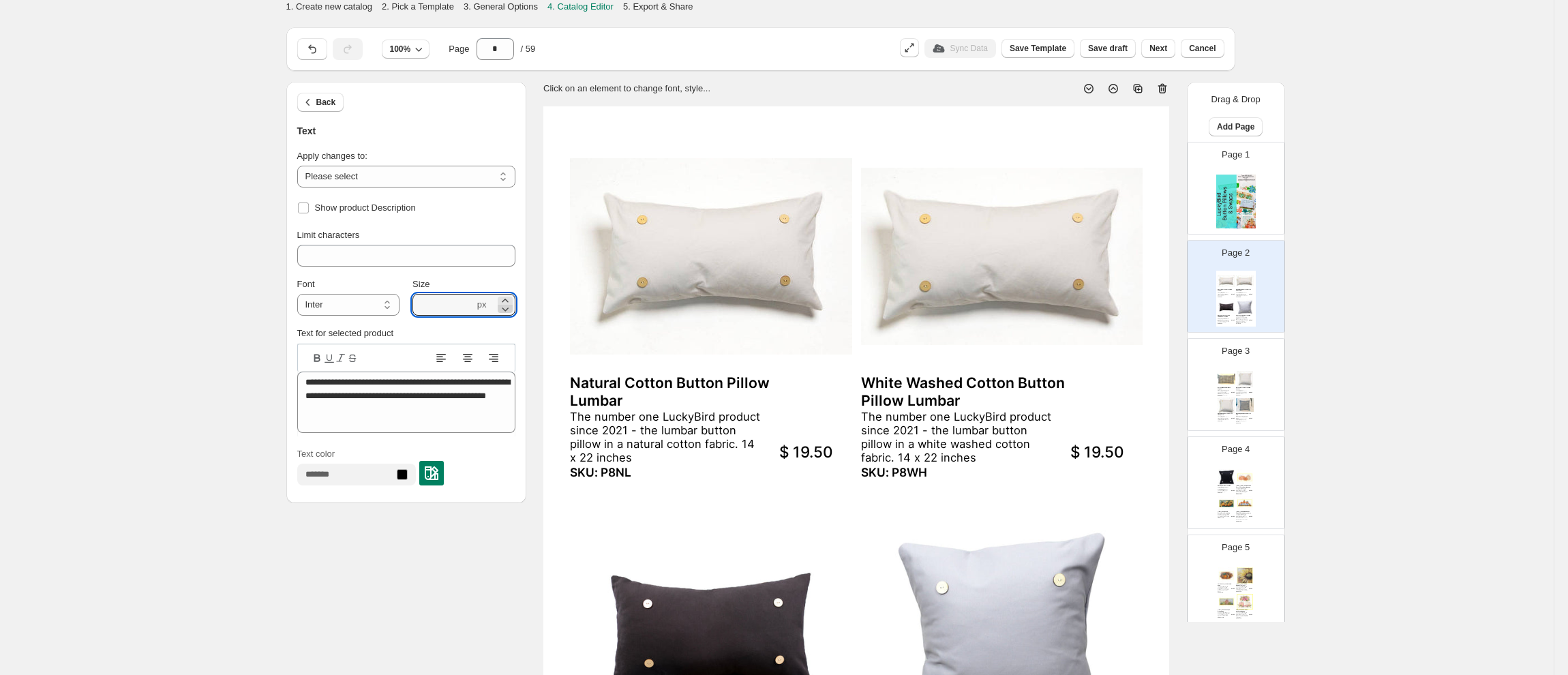 click 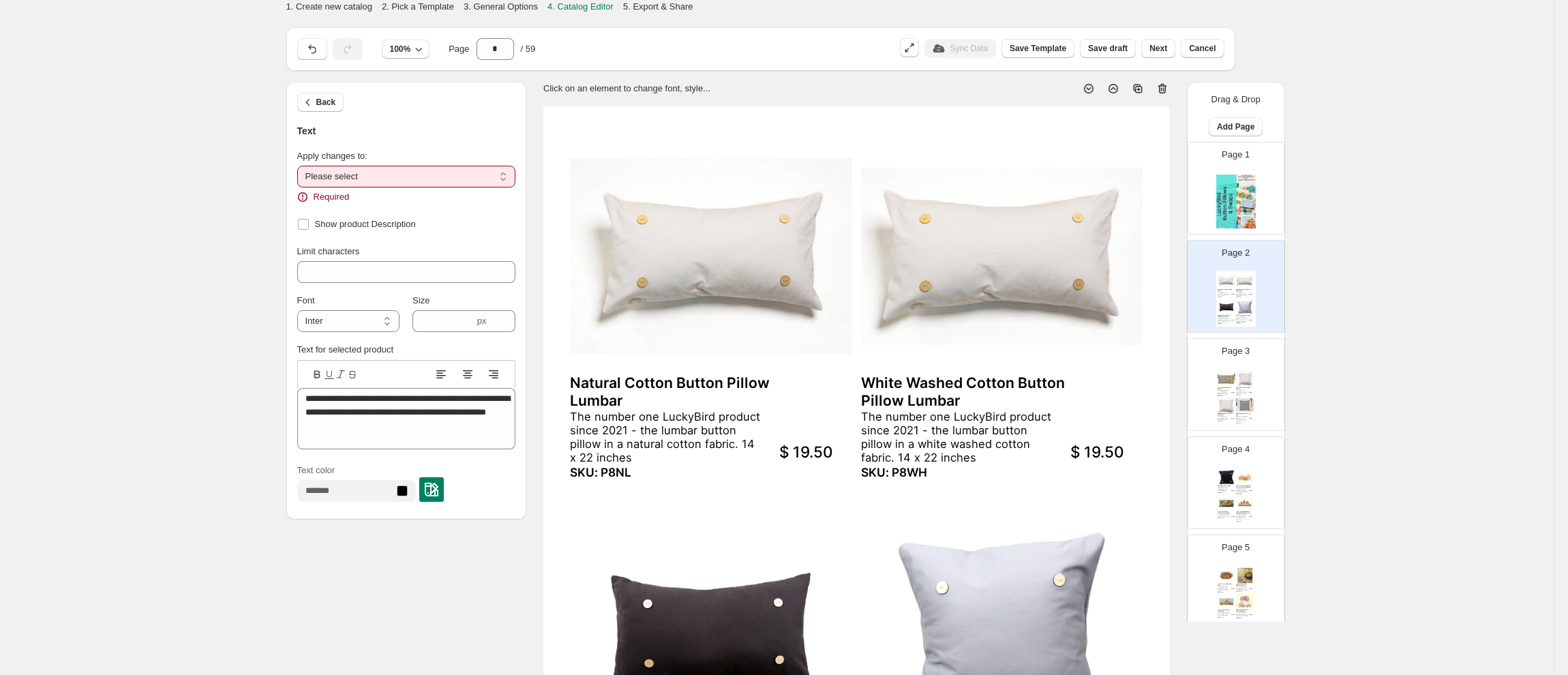 click on "**********" at bounding box center [406, 177] 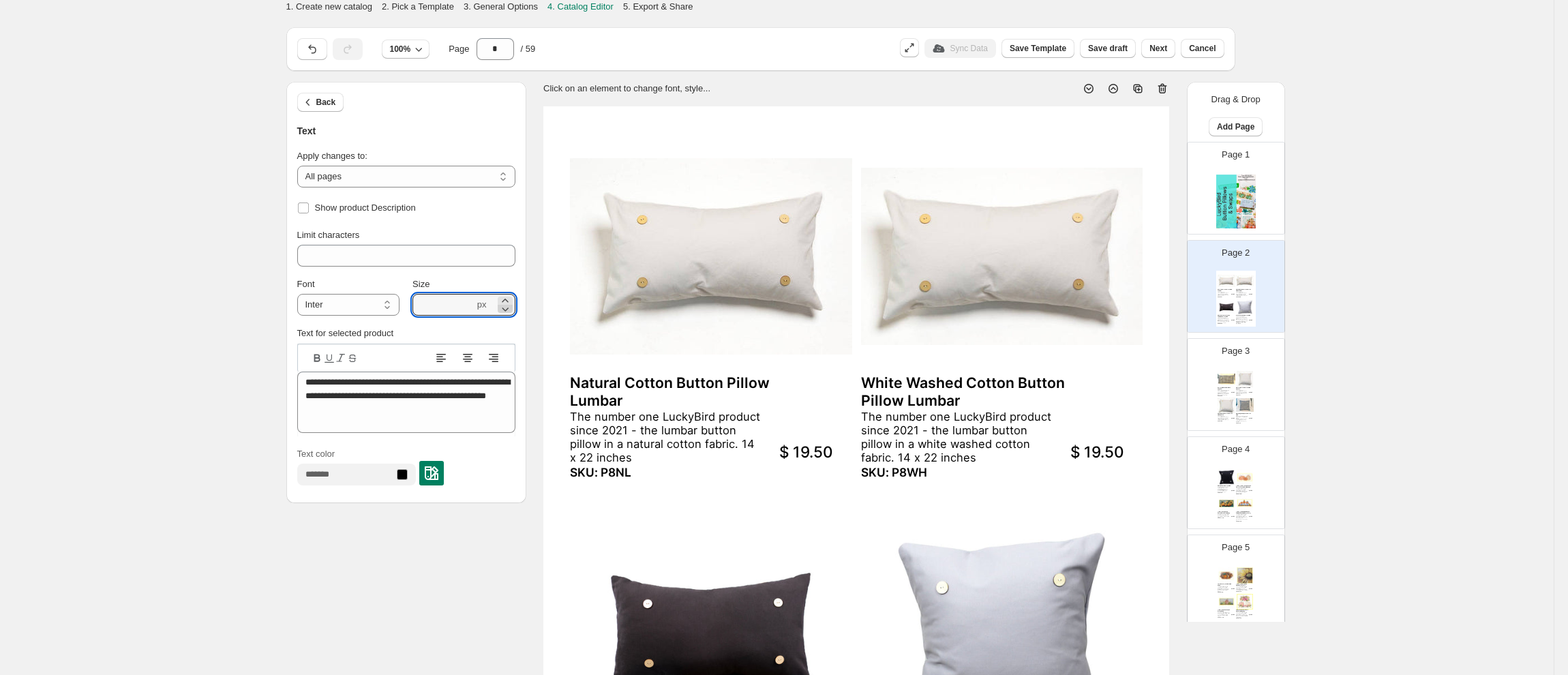 click 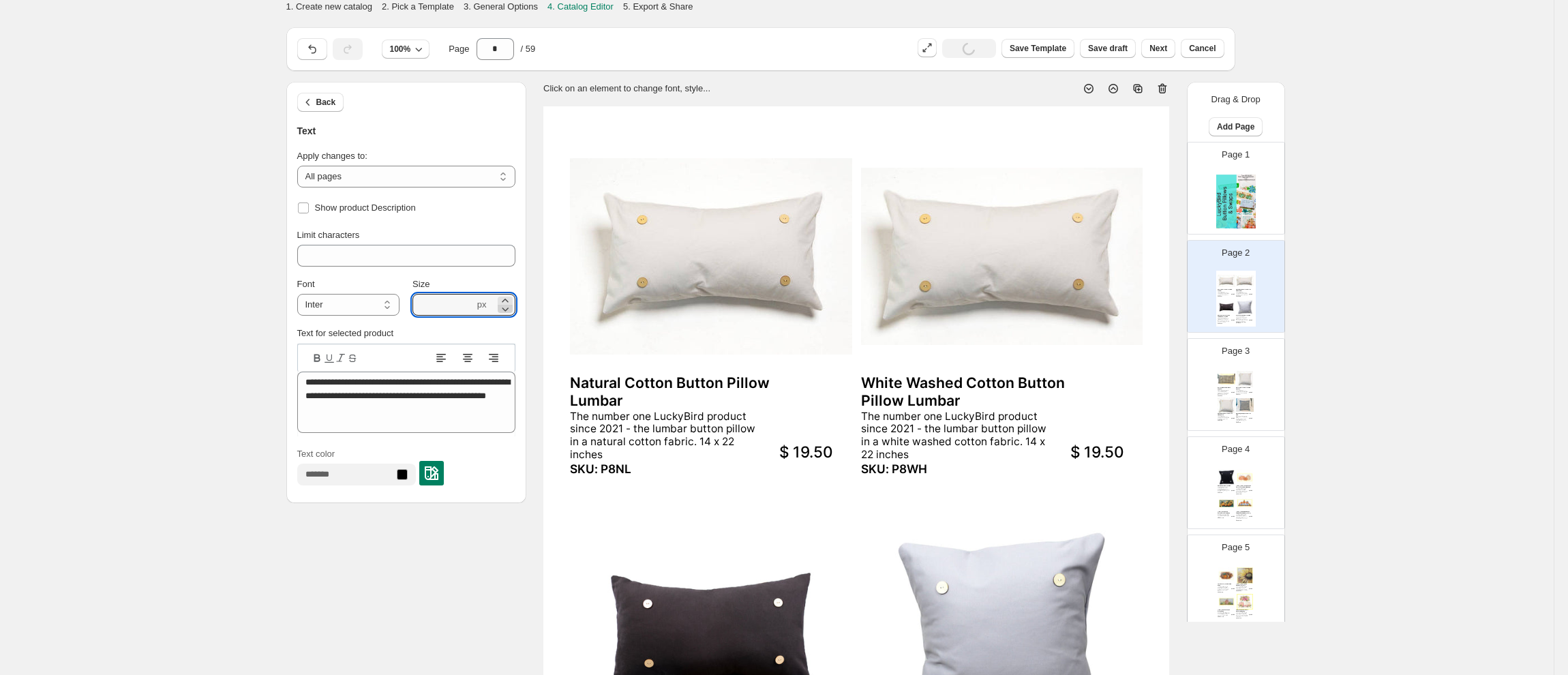 click 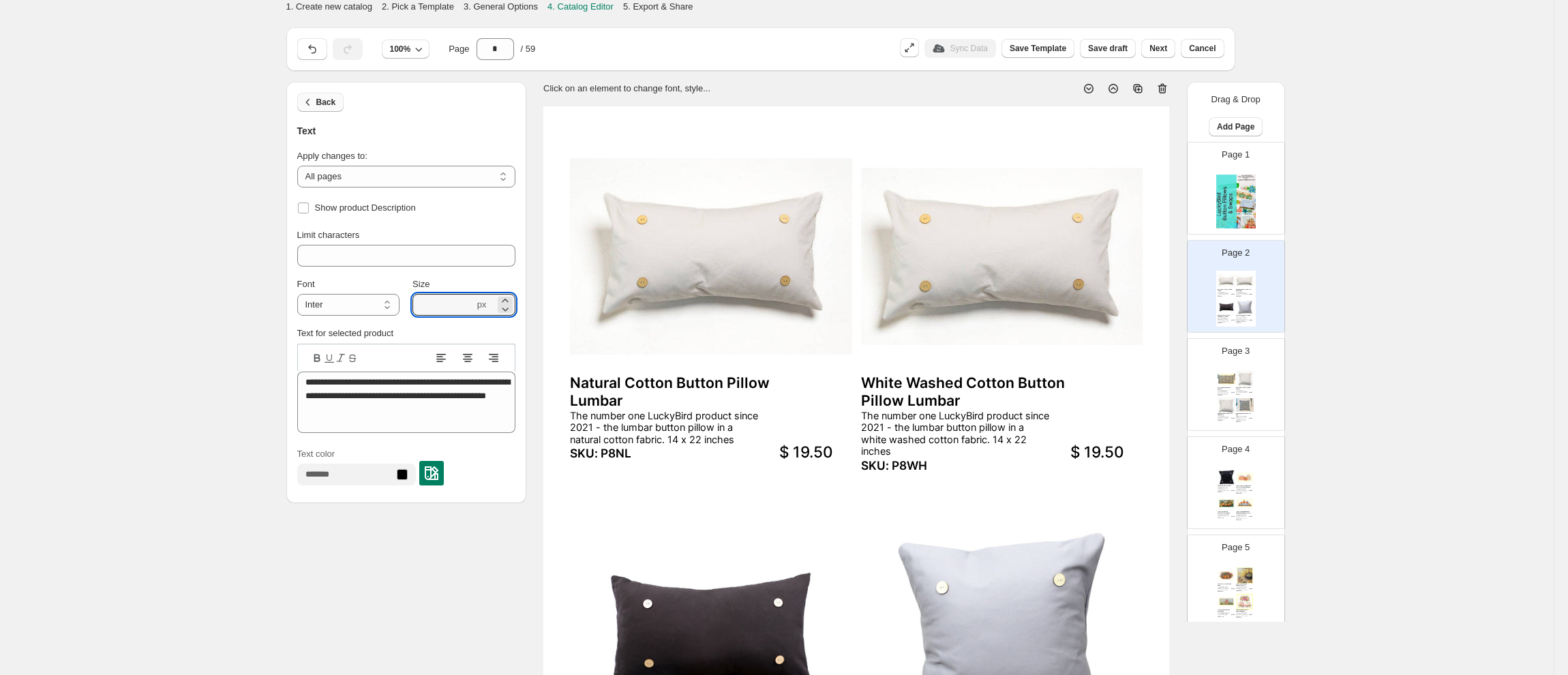 click 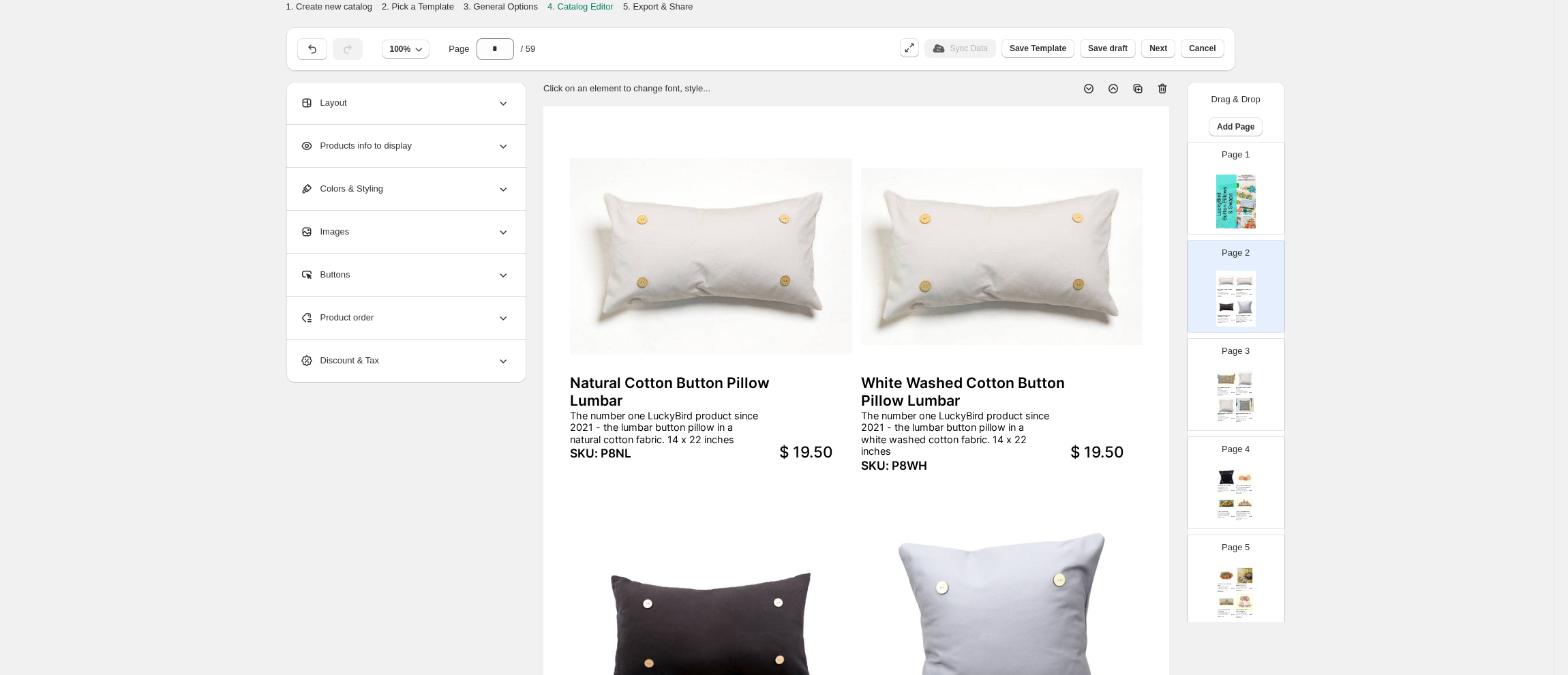 click on "$ 19.50" at bounding box center (806, 451) 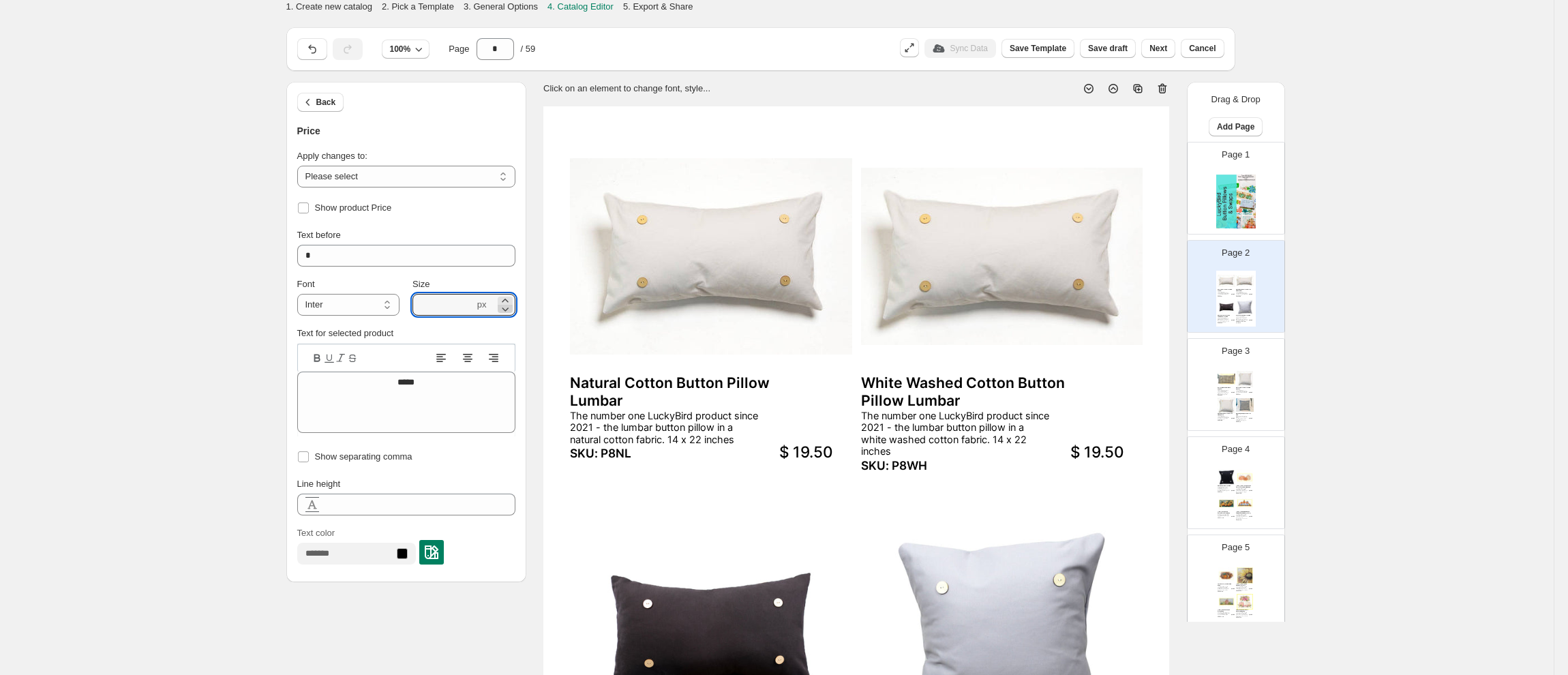 click 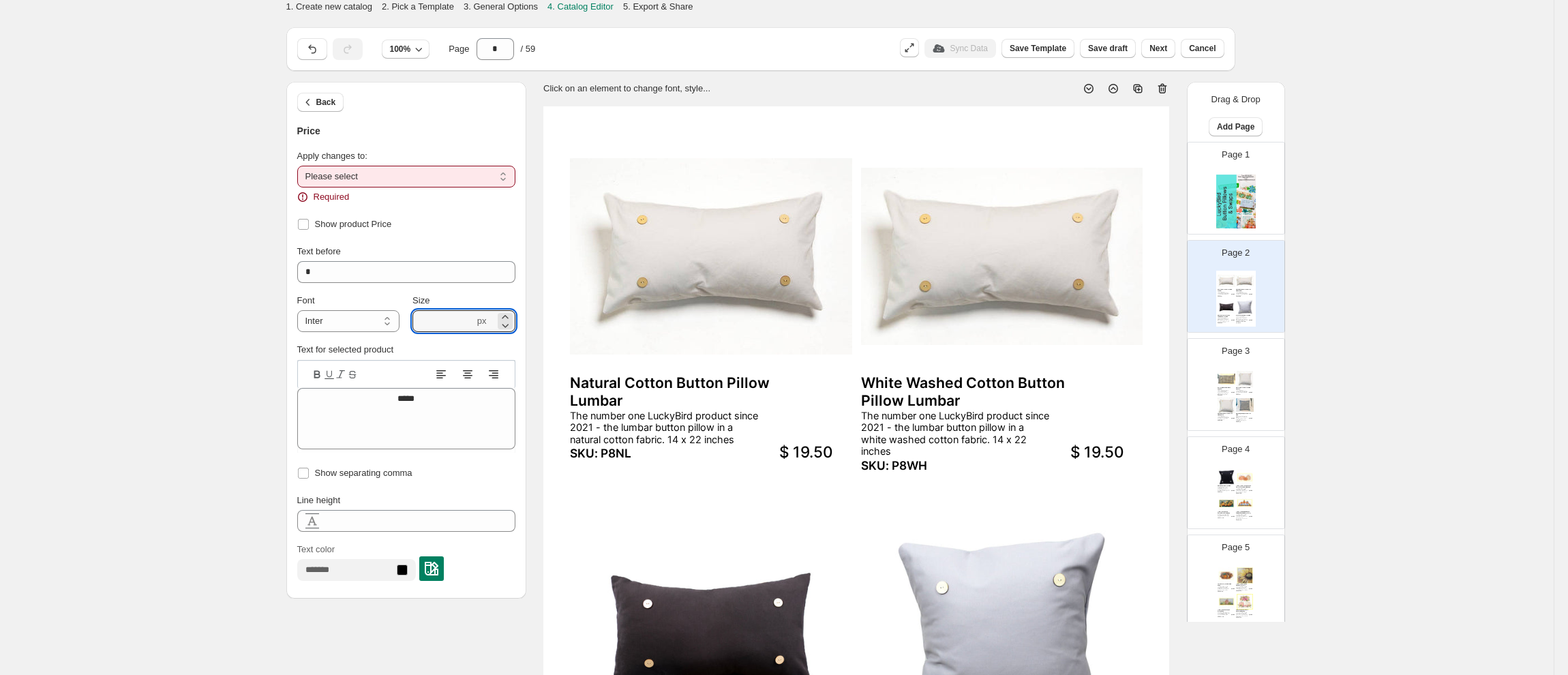 click on "**********" at bounding box center (406, 177) 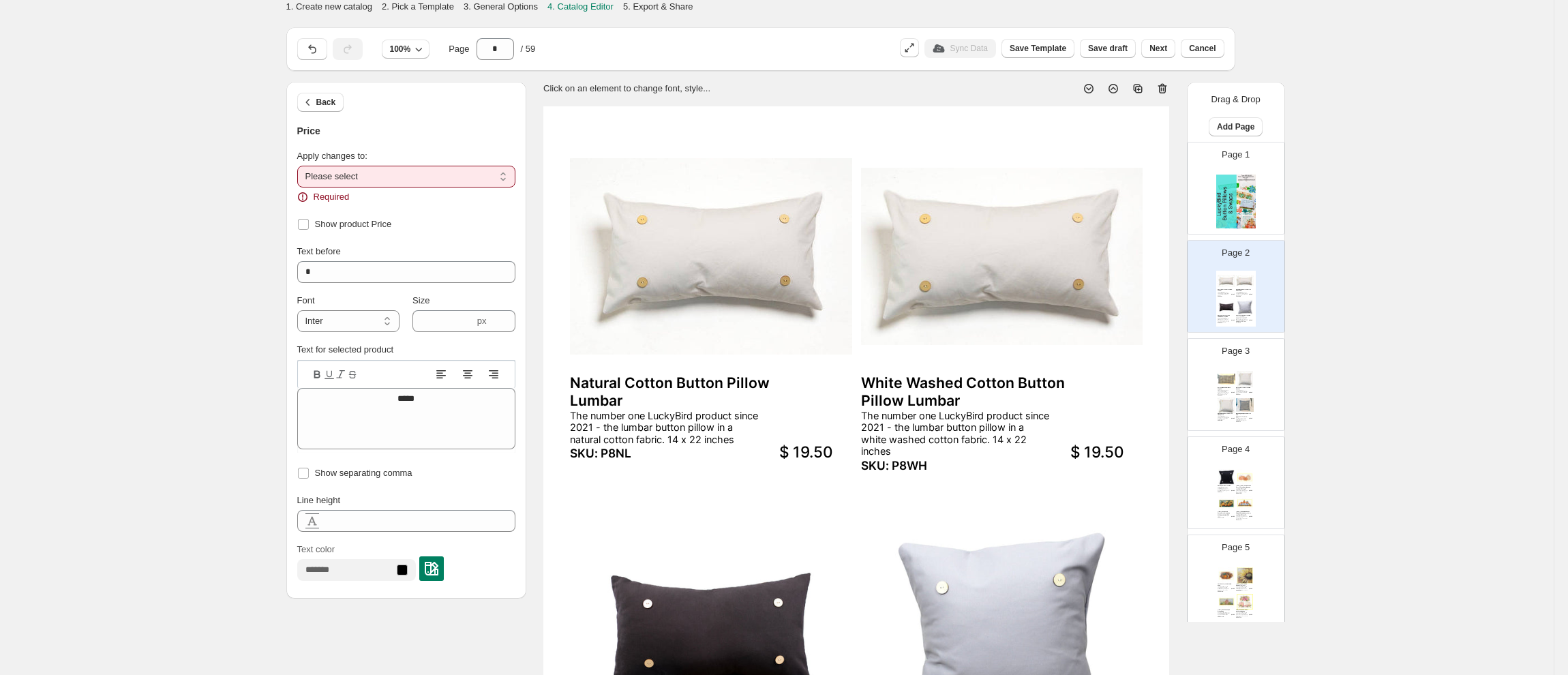 select on "**********" 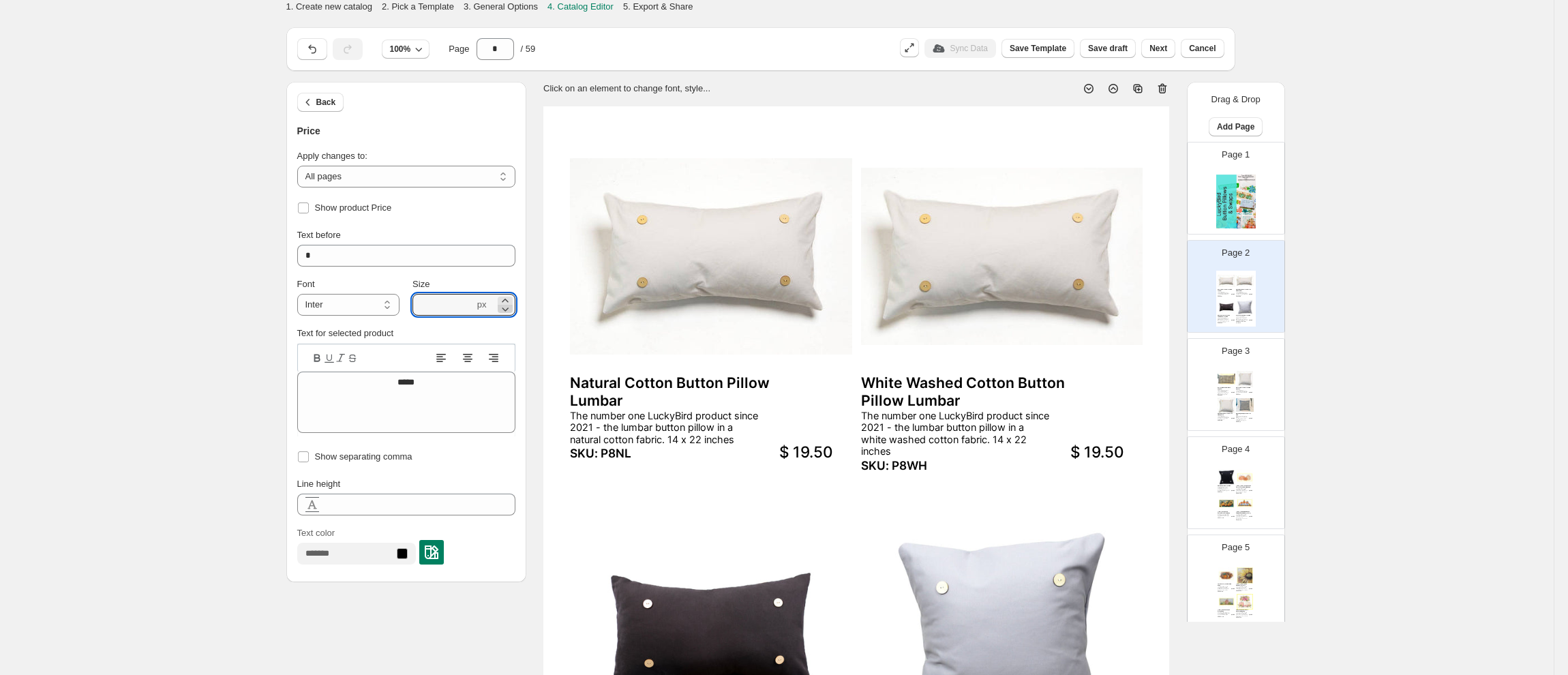 click 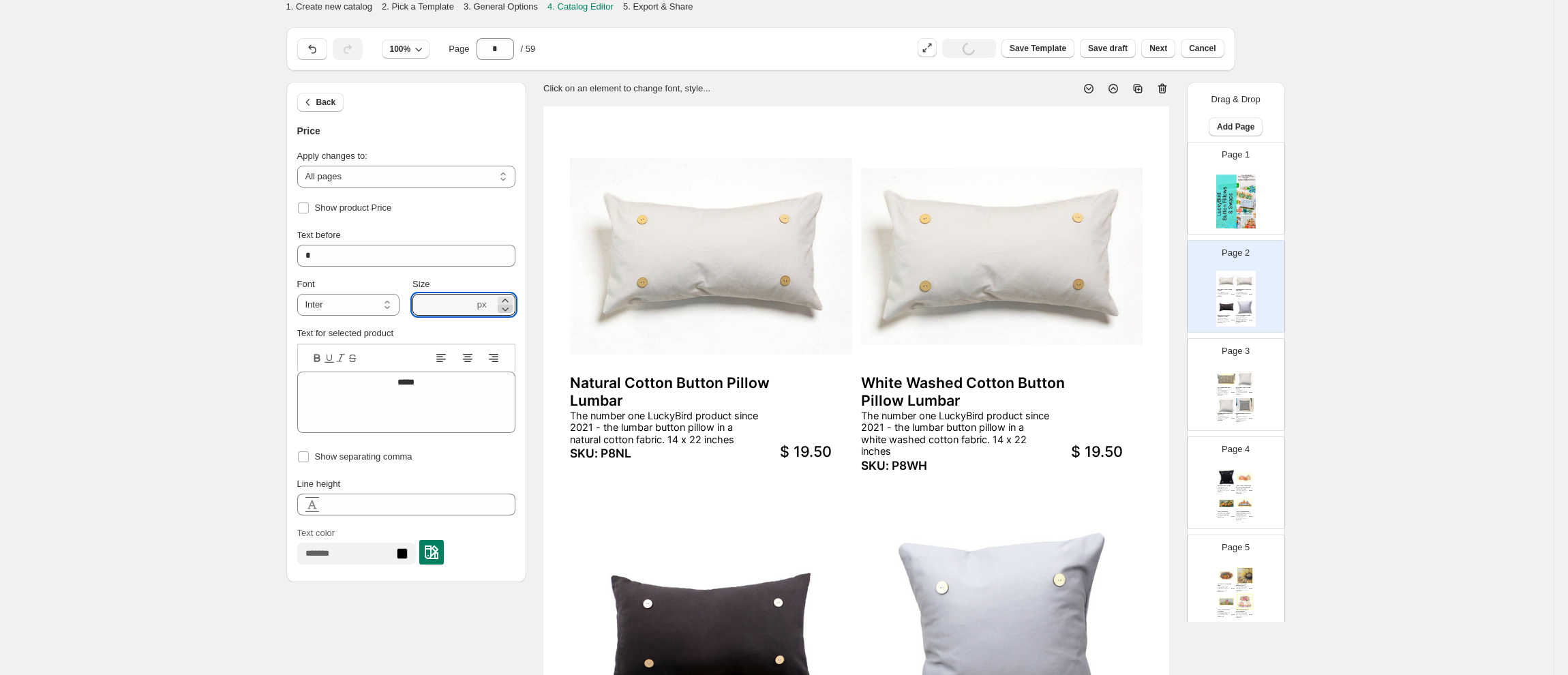 click 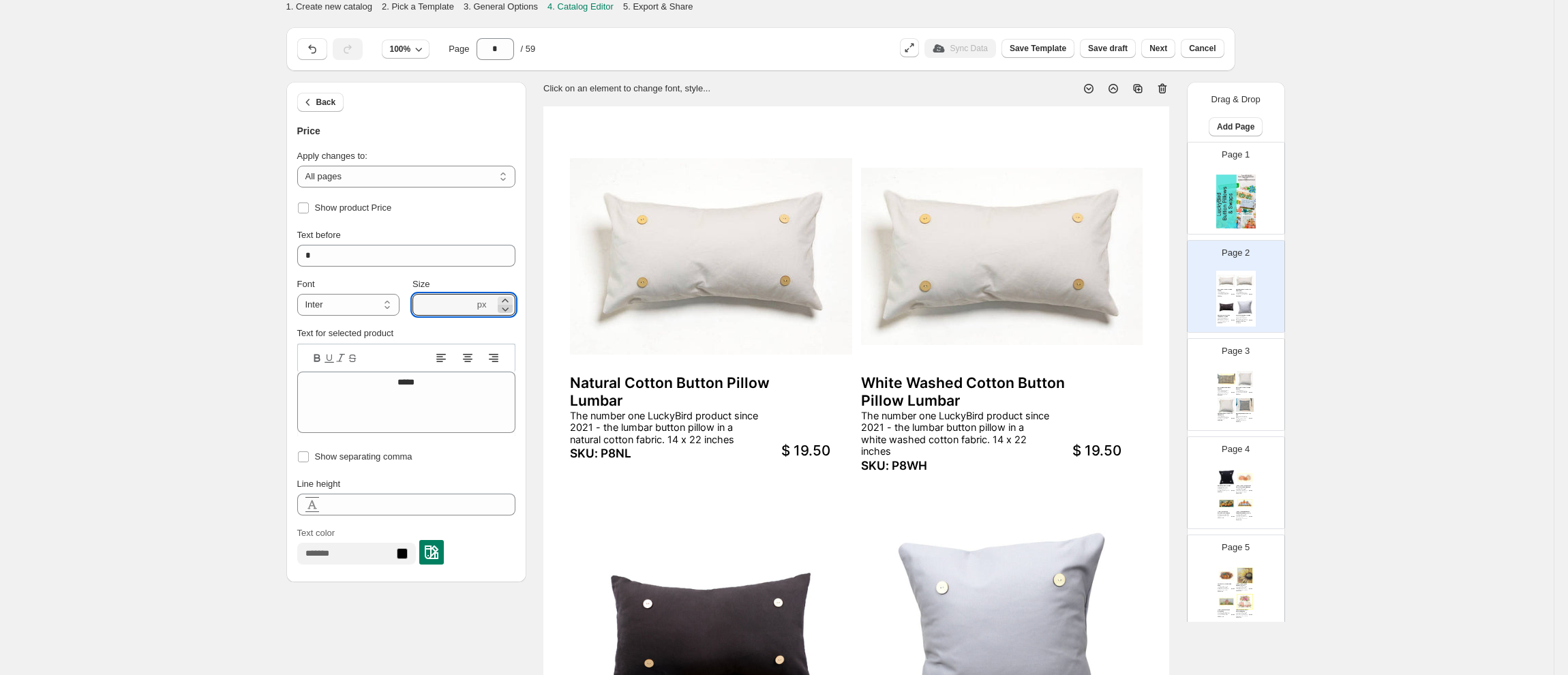 click 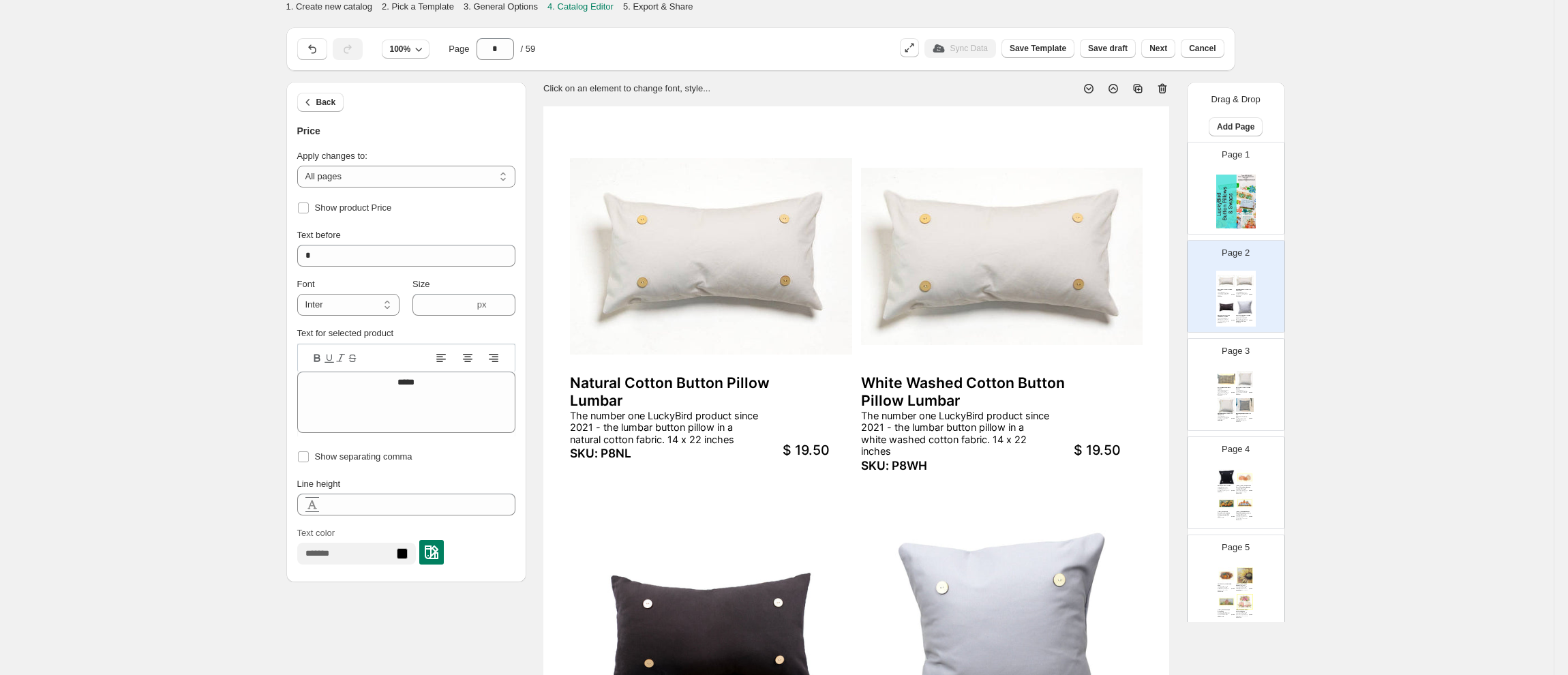 click on "Sync Data" at bounding box center [960, 48] 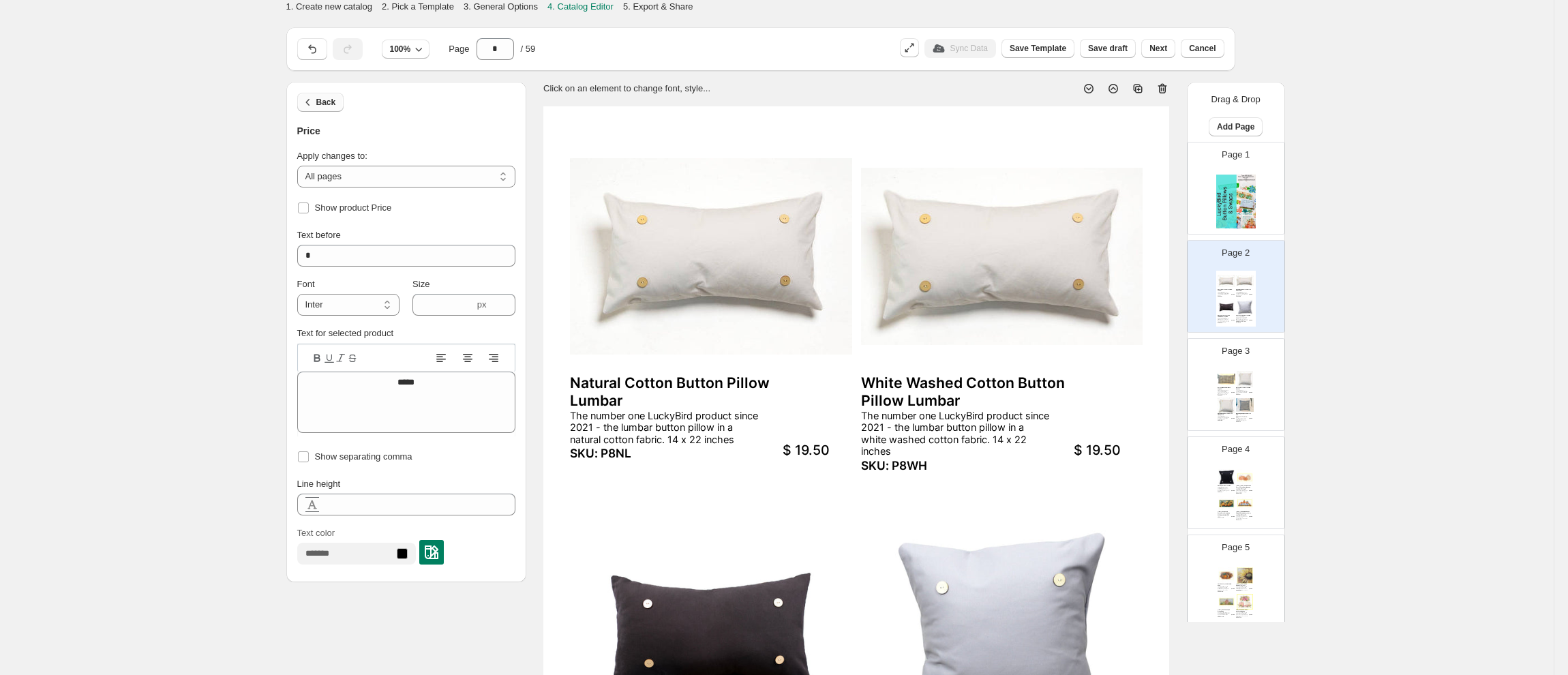 click on "Back" at bounding box center (326, 102) 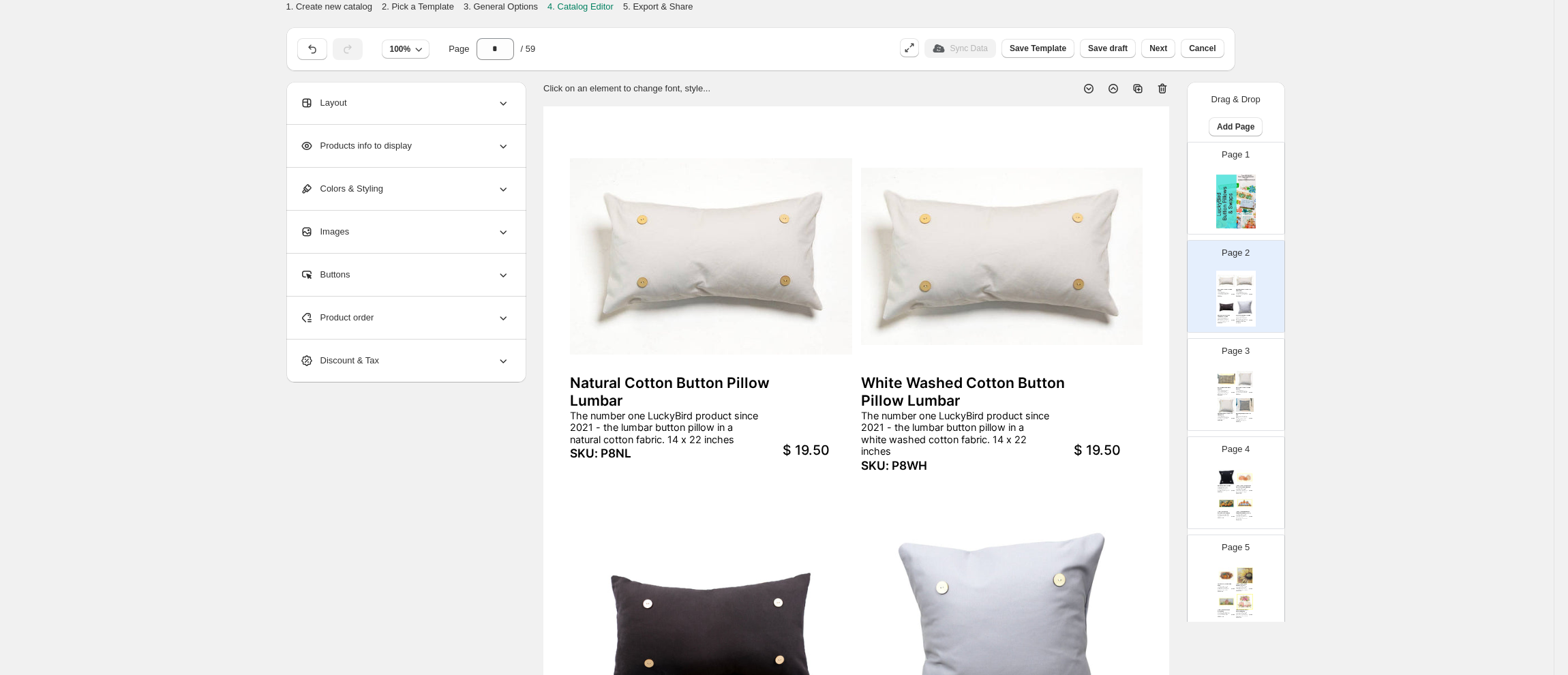 click on "Sync Data" at bounding box center [960, 48] 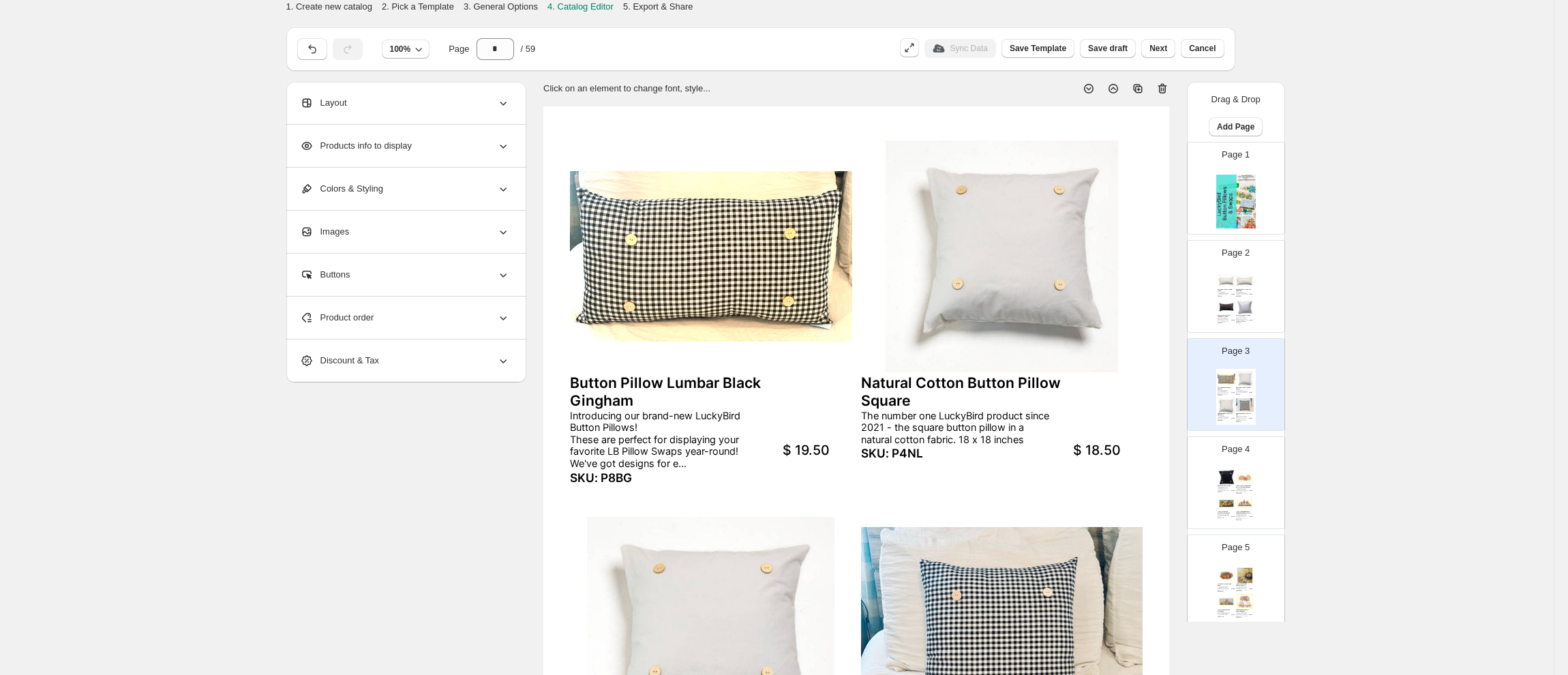 click on "Sync Data" at bounding box center [960, 48] 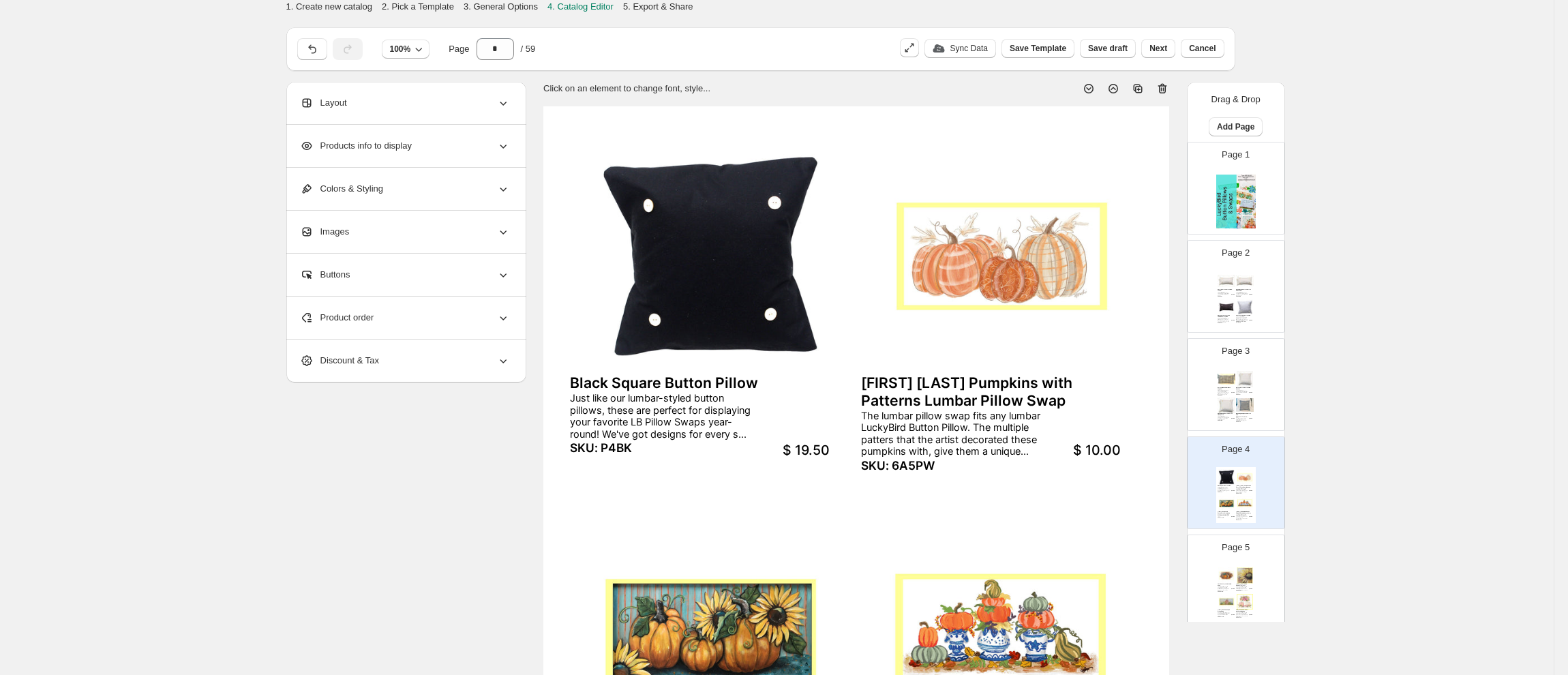 click at bounding box center [1245, 575] 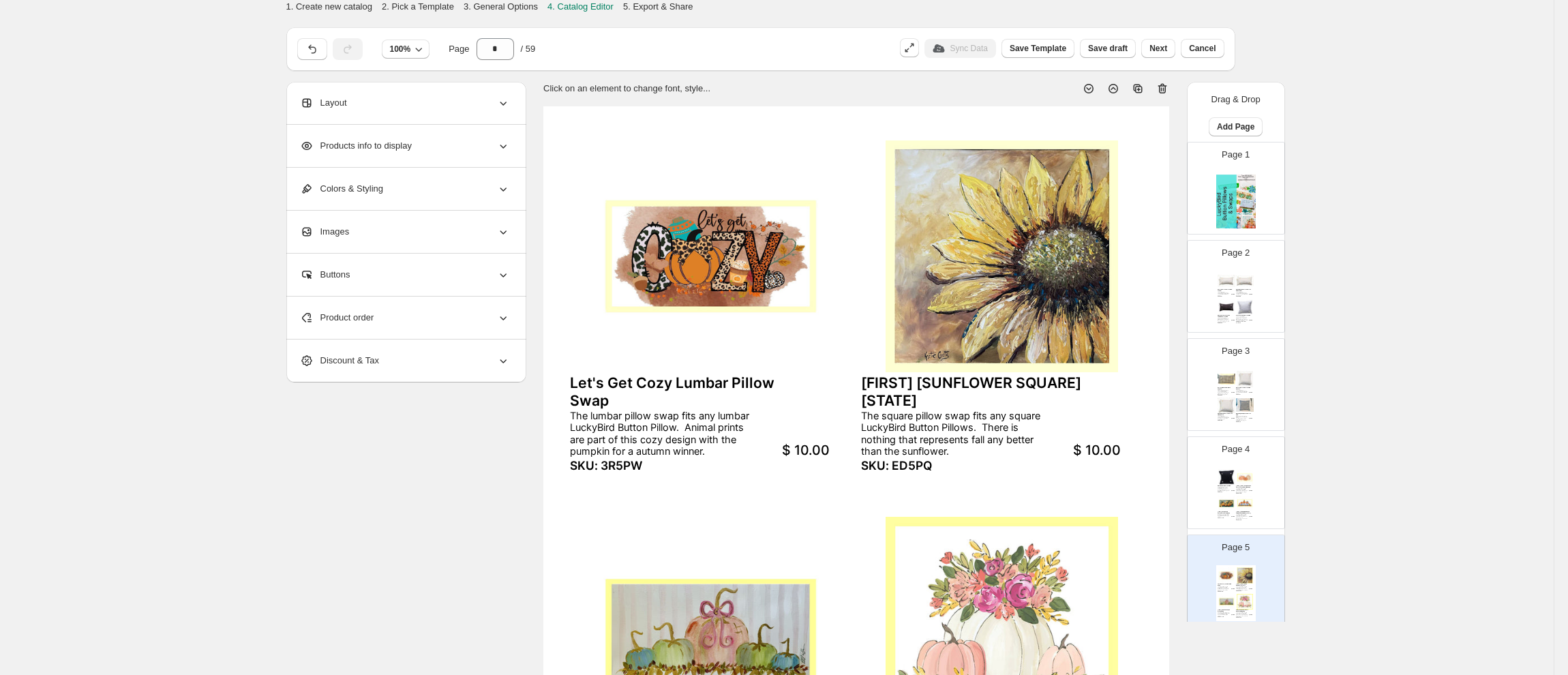 click at bounding box center [1226, 281] 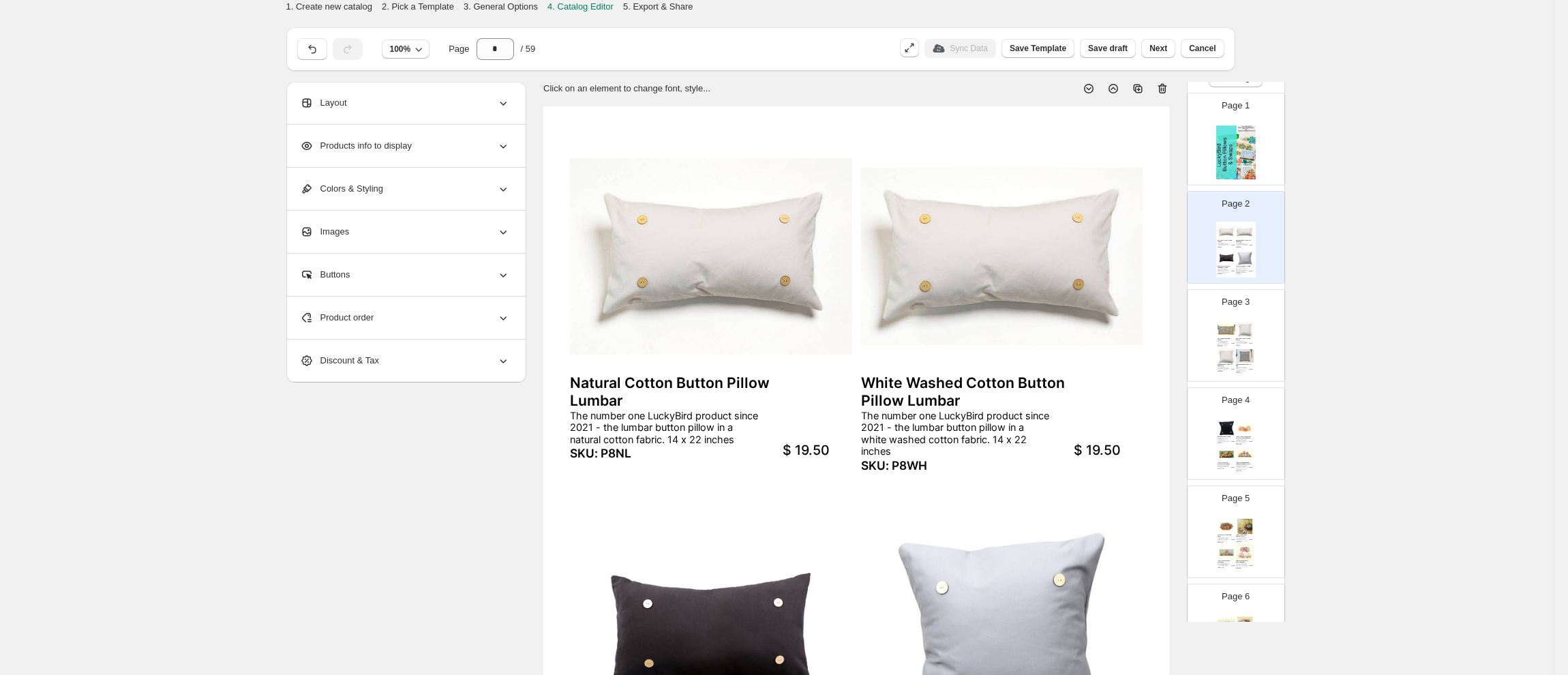 scroll, scrollTop: 0, scrollLeft: 0, axis: both 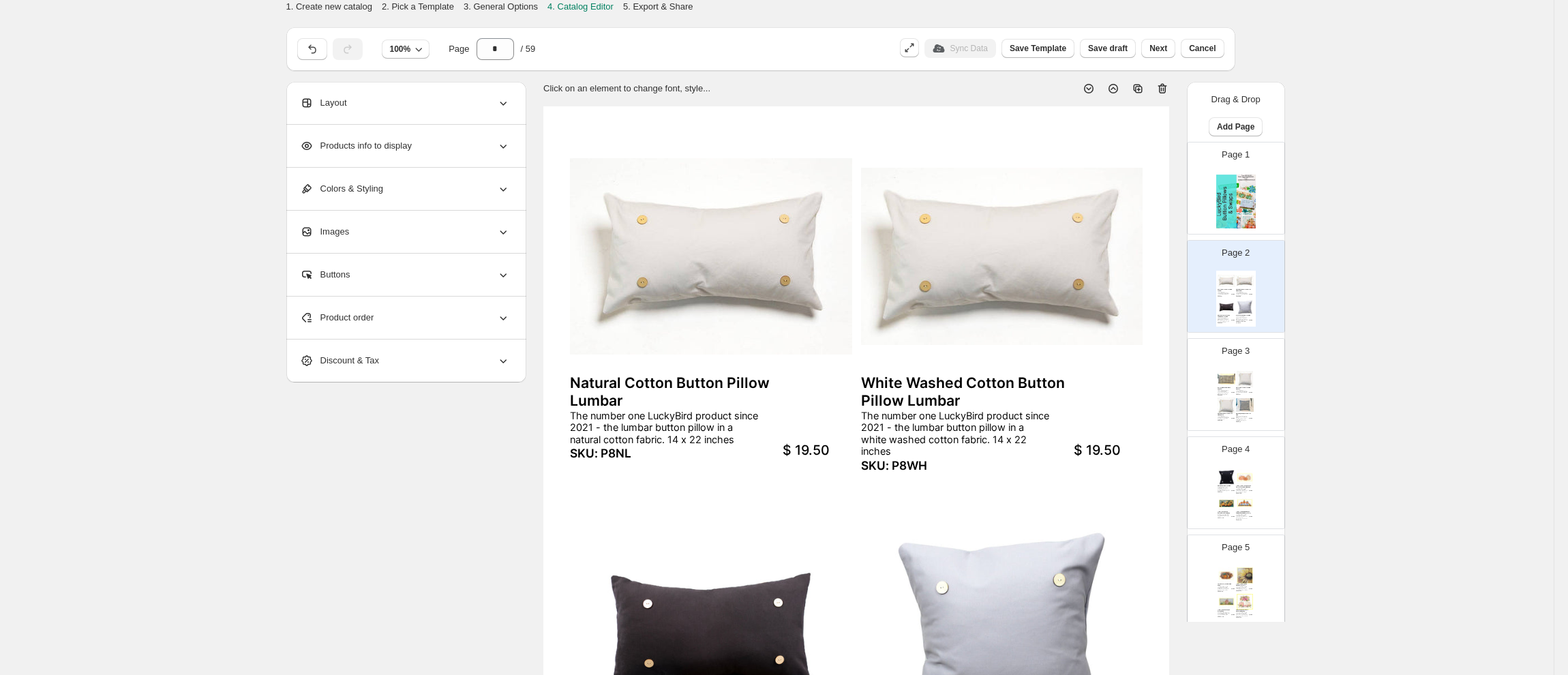 click at bounding box center (1245, 379) 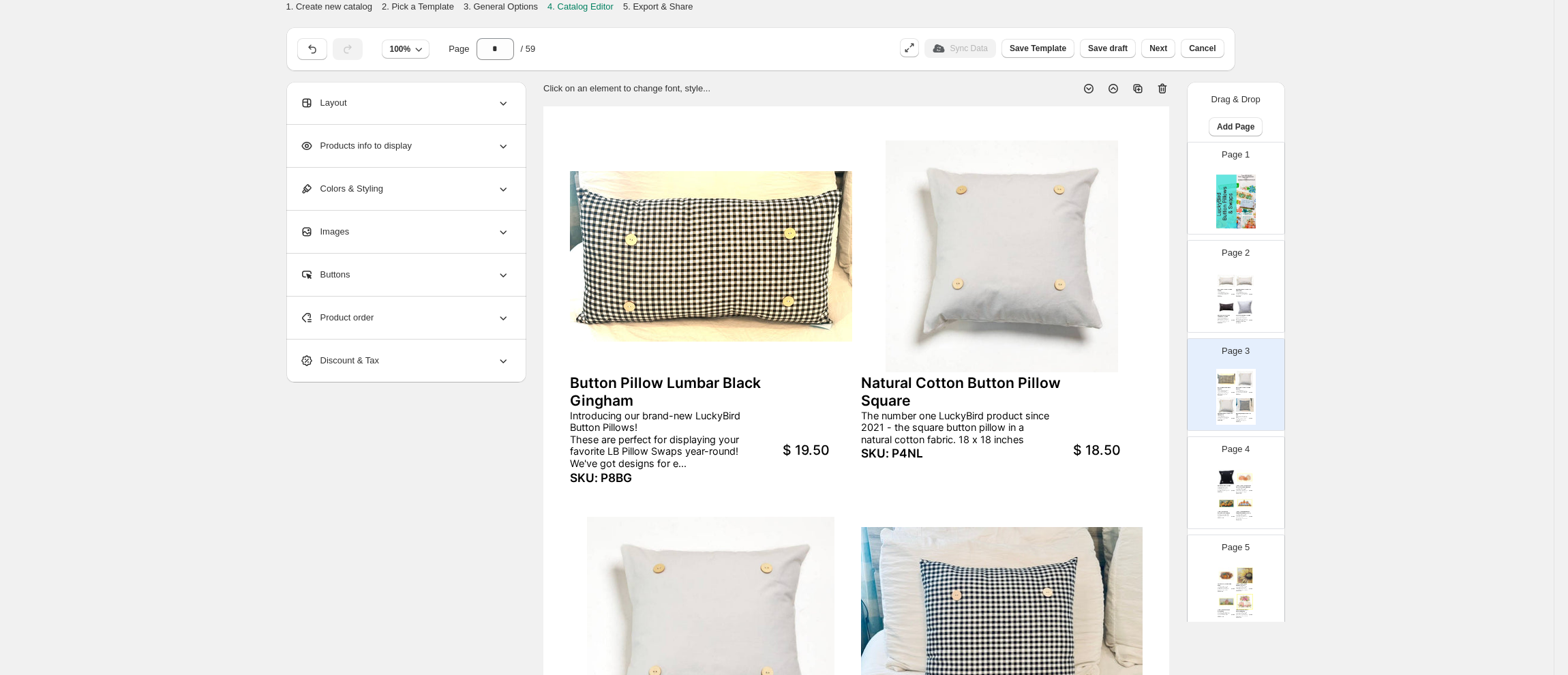 click on "Sync Data" at bounding box center (960, 48) 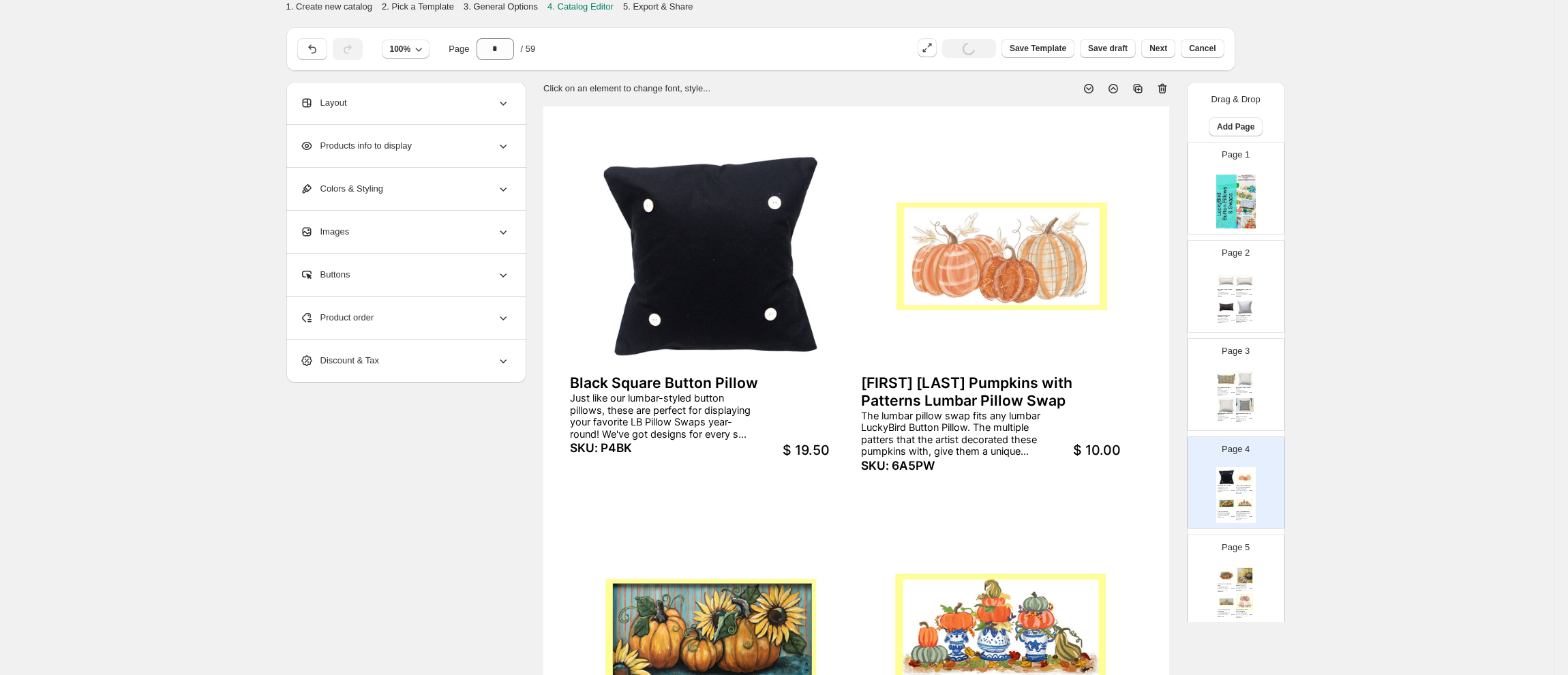 type on "*" 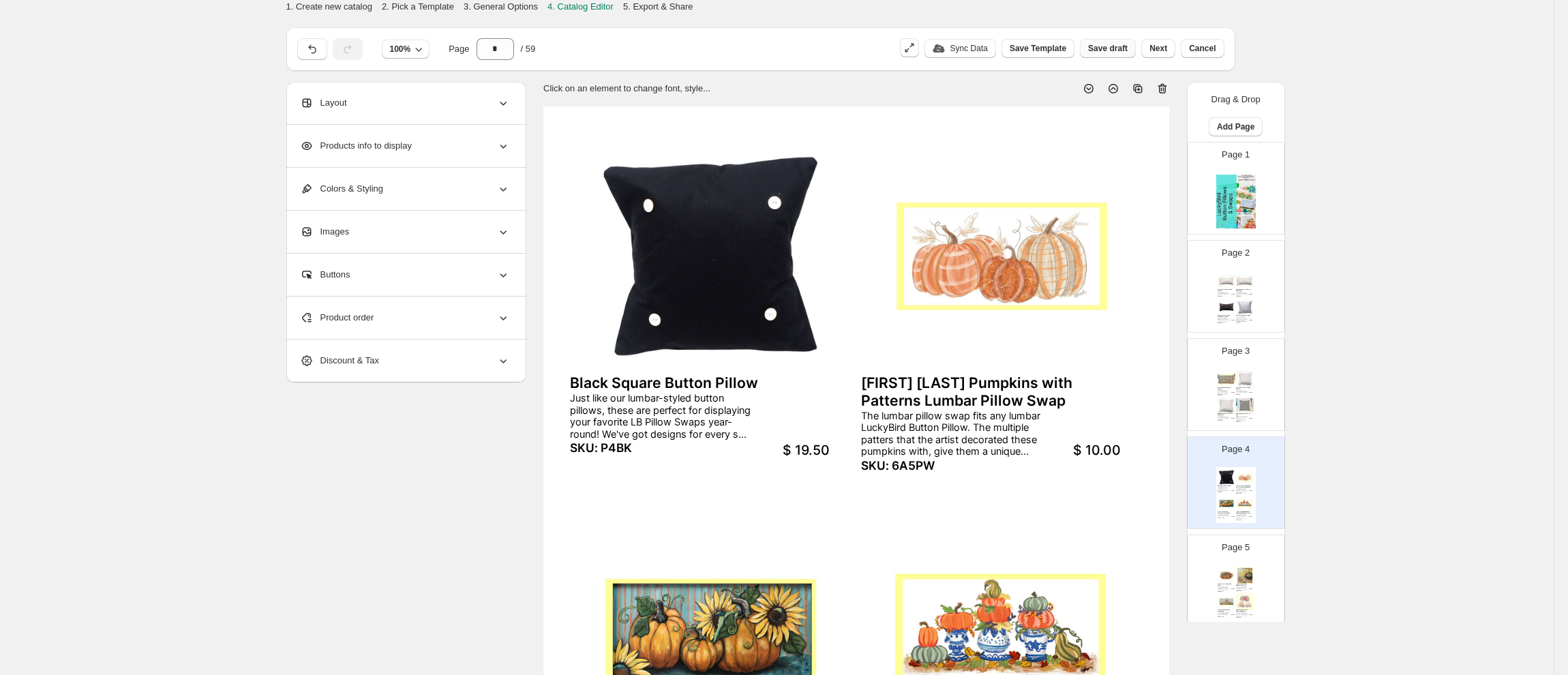 click on "Save draft" at bounding box center [1108, 48] 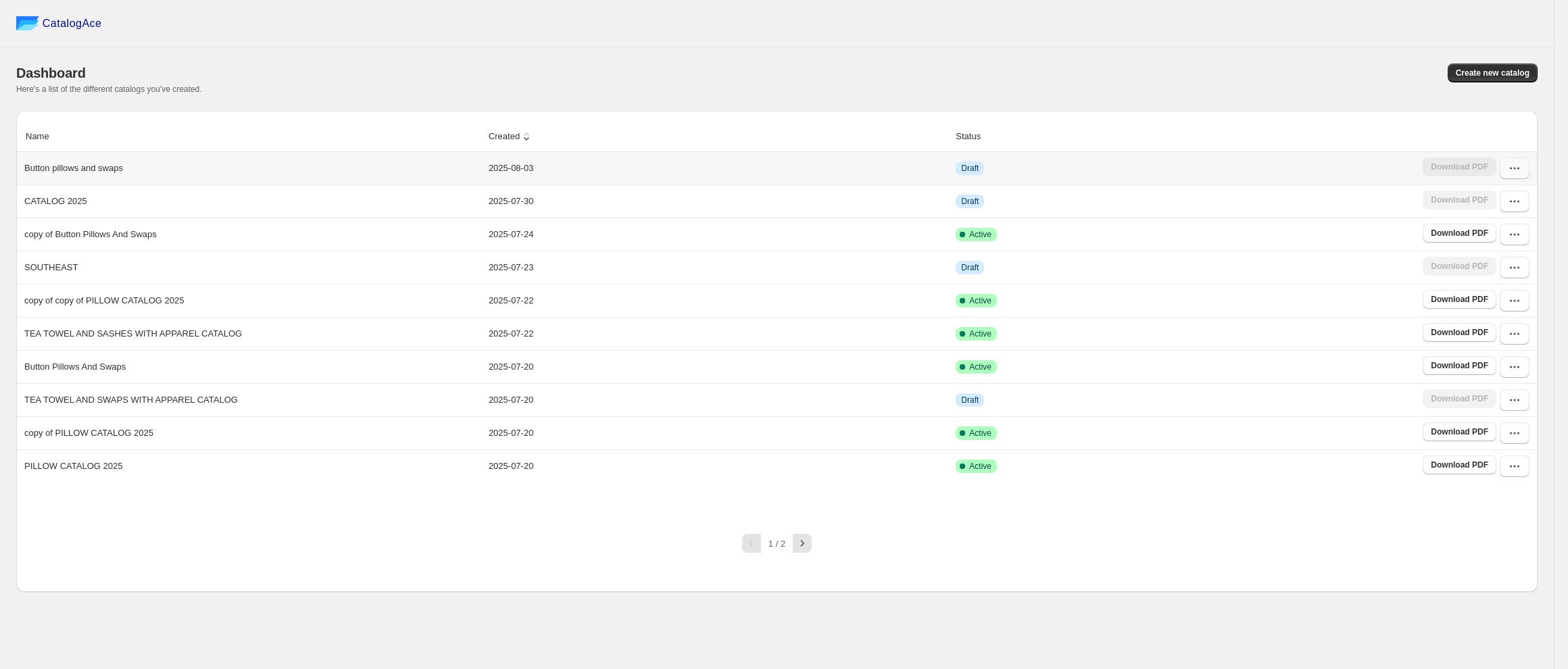 click 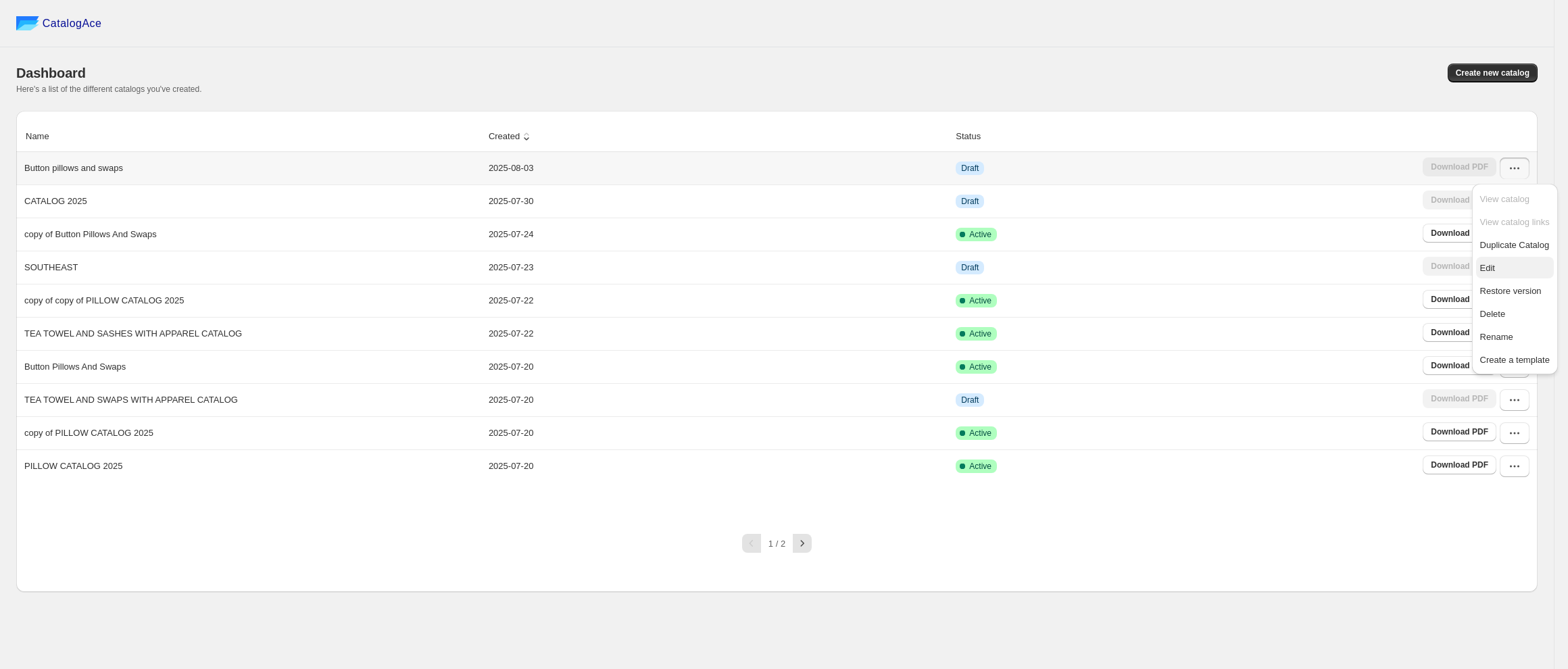 click on "Edit" at bounding box center (1488, 268) 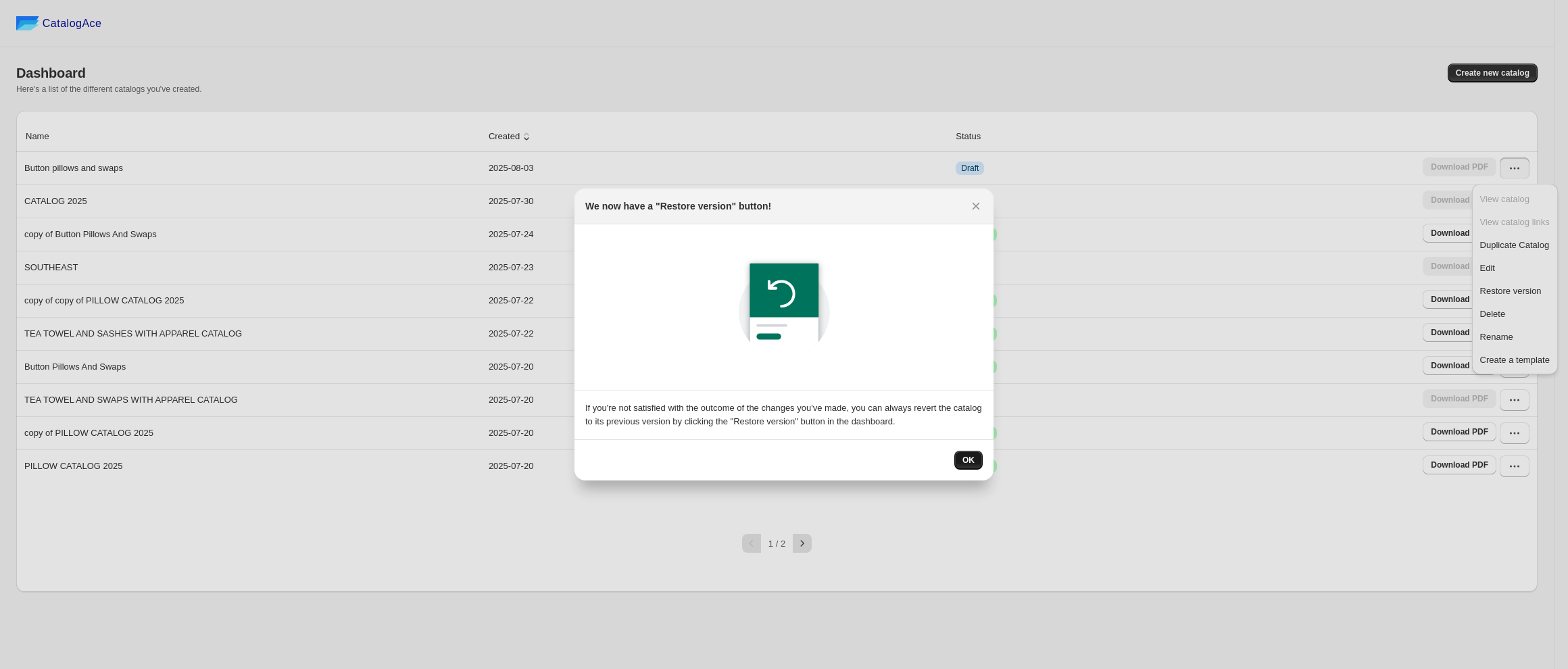 click on "OK" at bounding box center [969, 460] 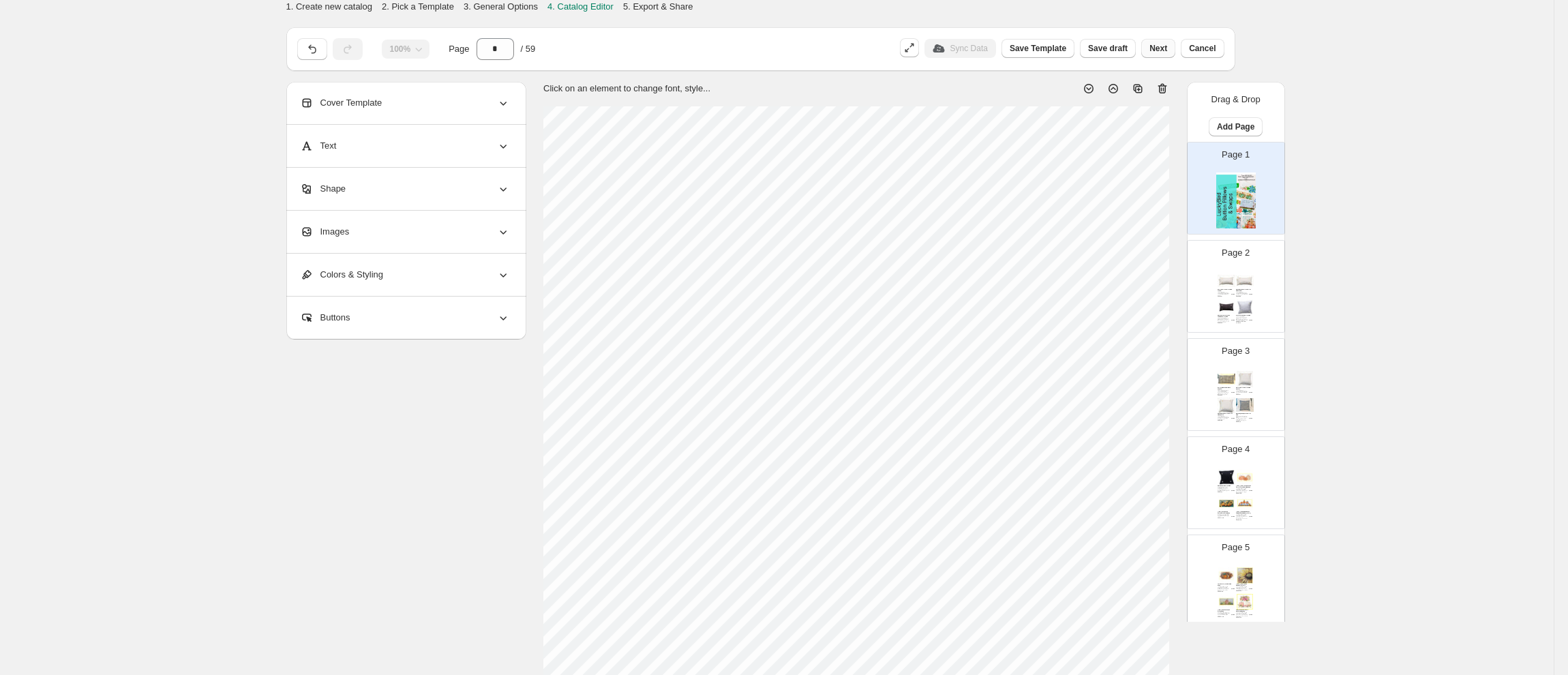 click on "Next" at bounding box center [1158, 48] 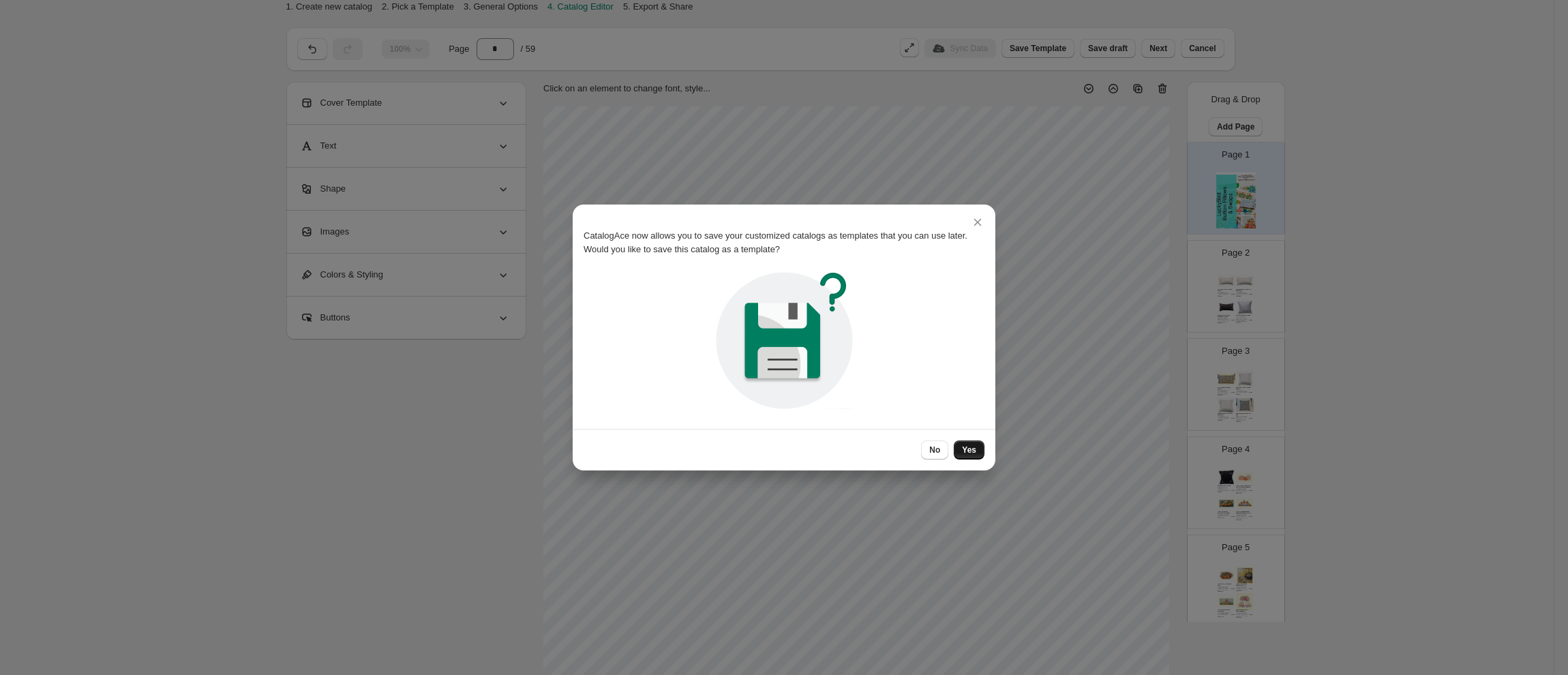 click on "Yes" at bounding box center [969, 450] 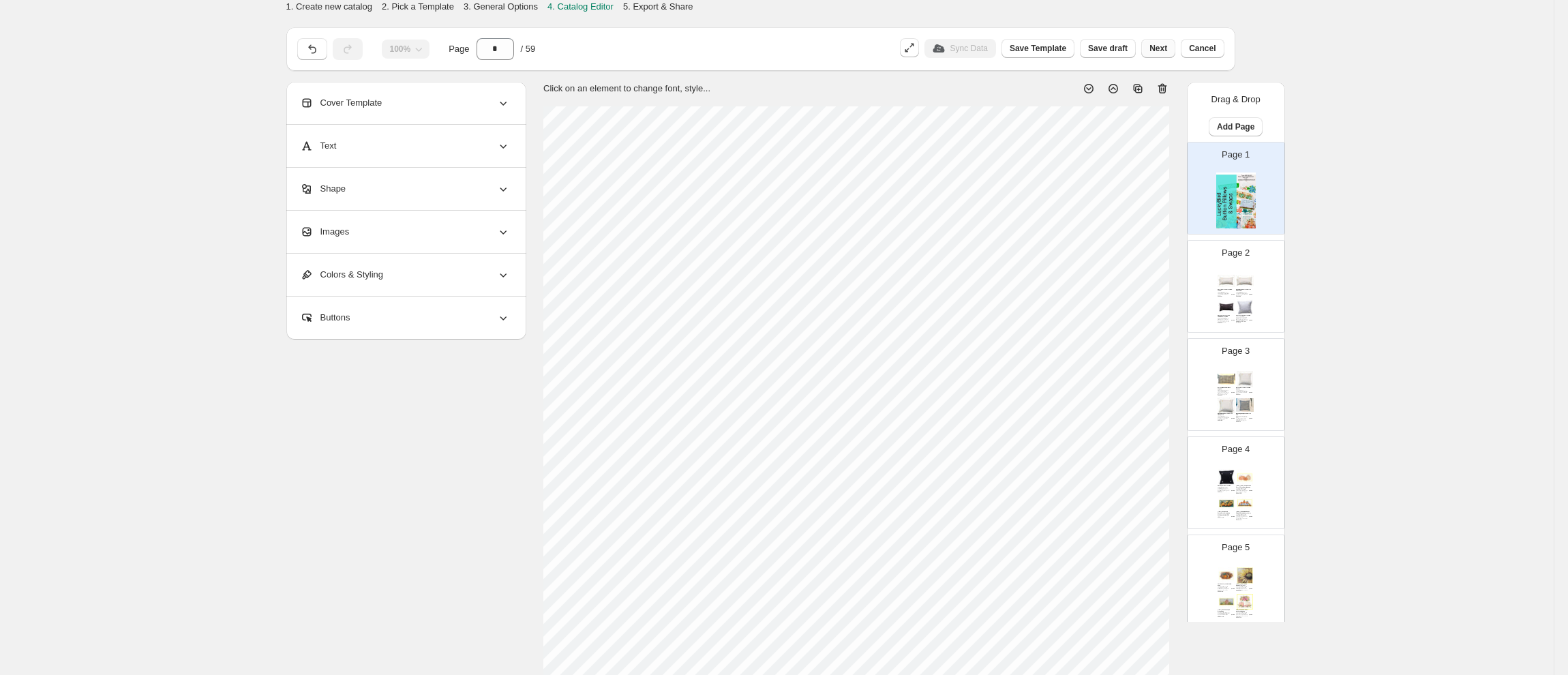click on "Next" at bounding box center [1158, 48] 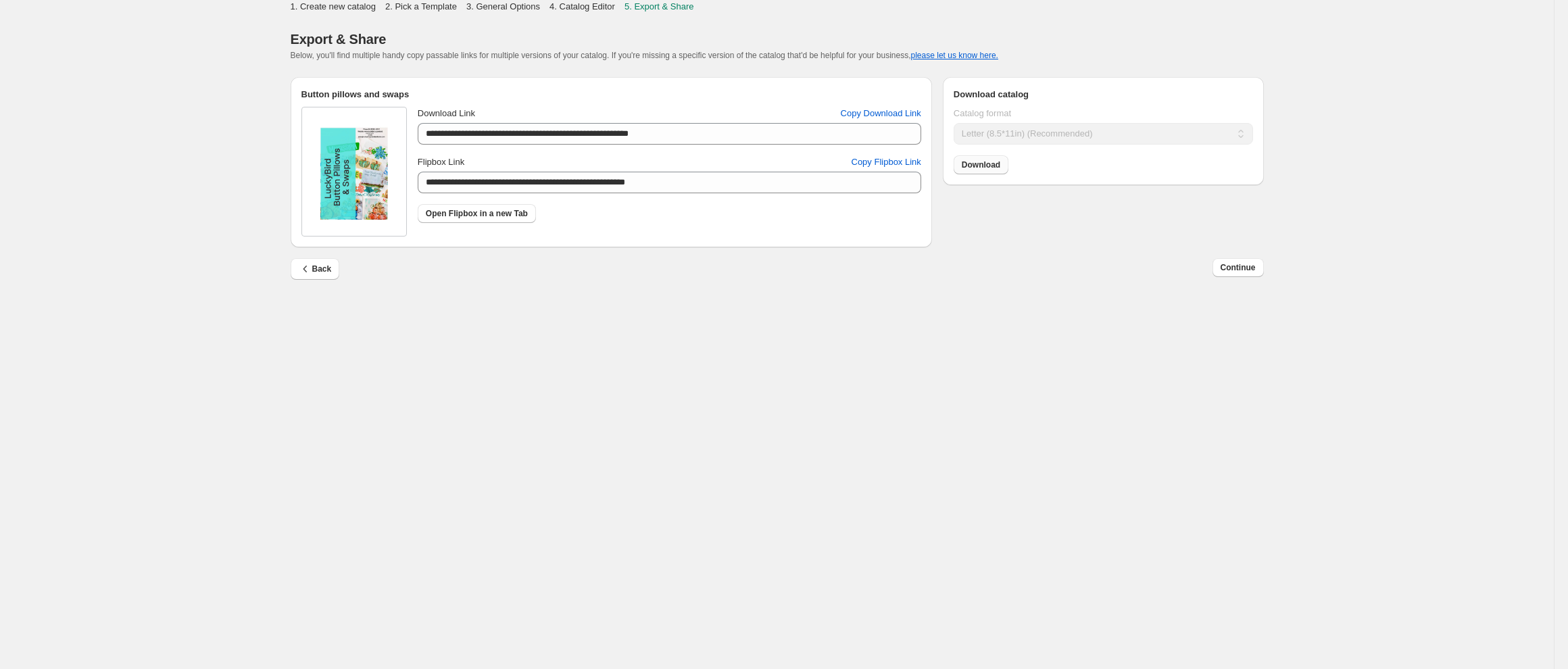 click on "Download" at bounding box center [981, 165] 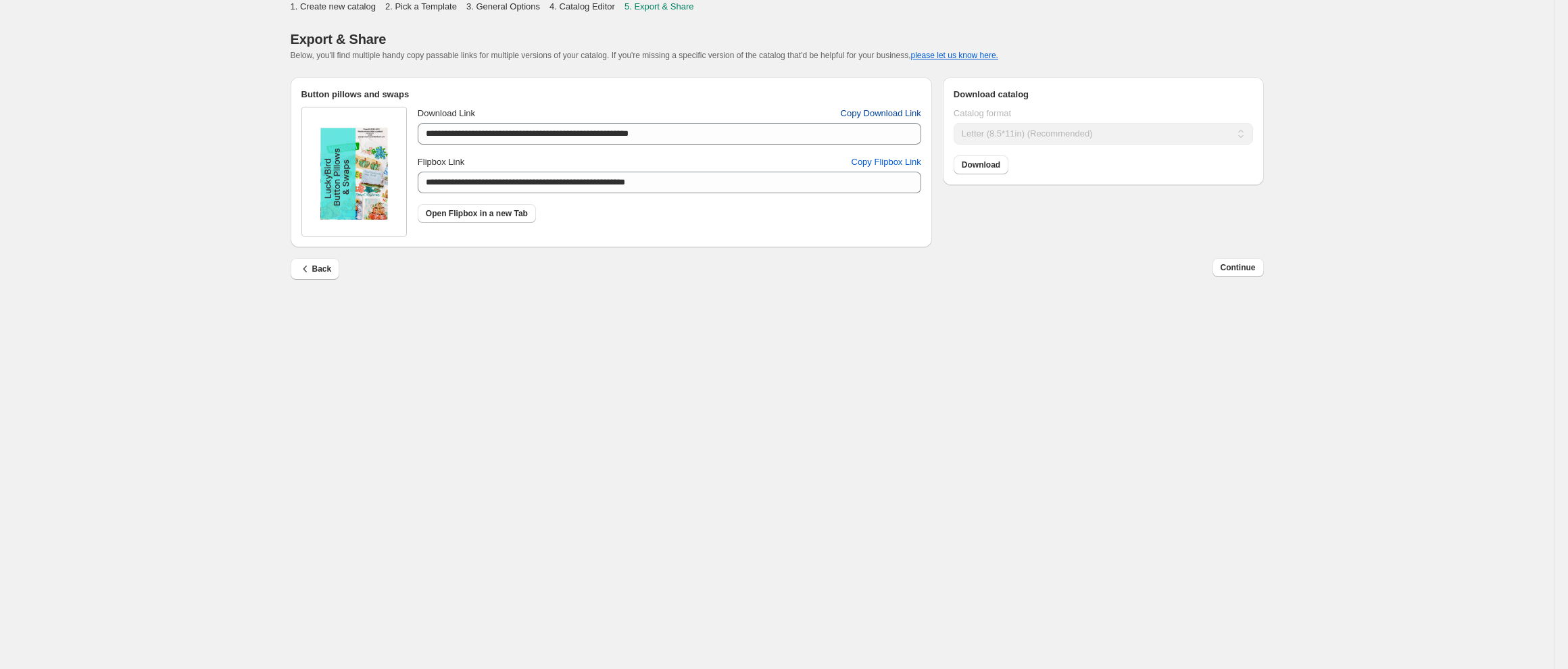 click on "Copy Download Link" at bounding box center [881, 114] 